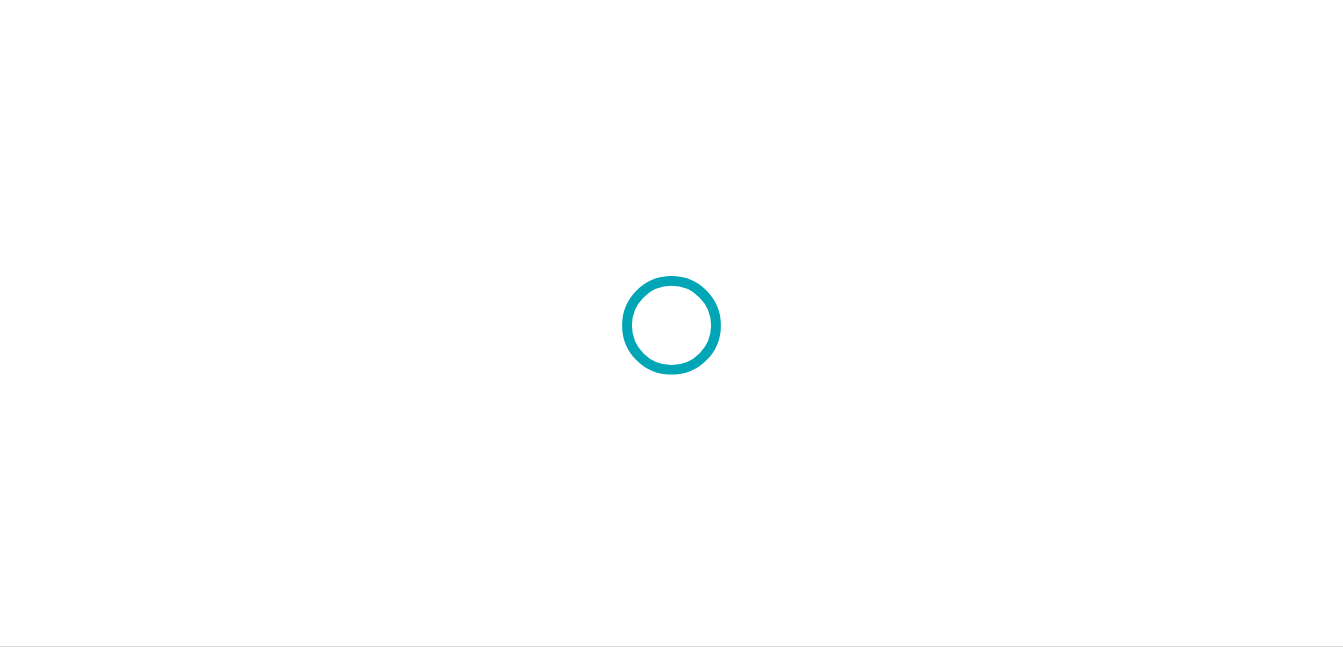 scroll, scrollTop: 0, scrollLeft: 0, axis: both 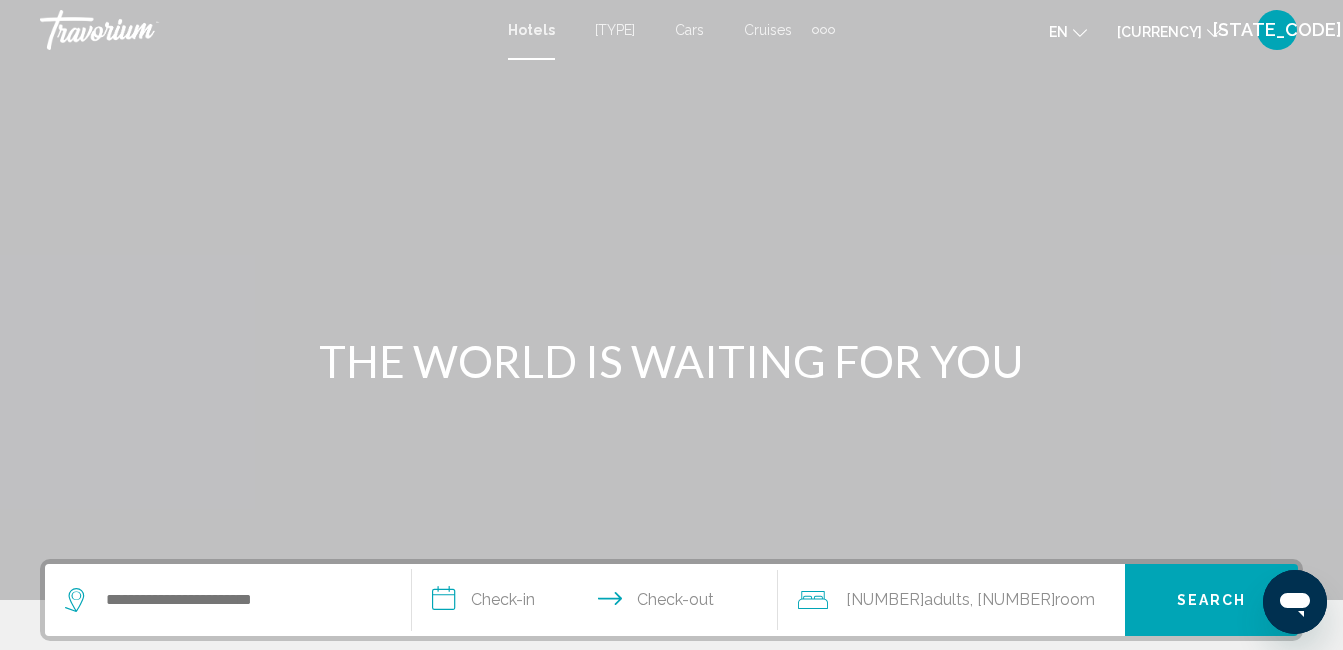 click on "[TYPE]" at bounding box center (615, 30) 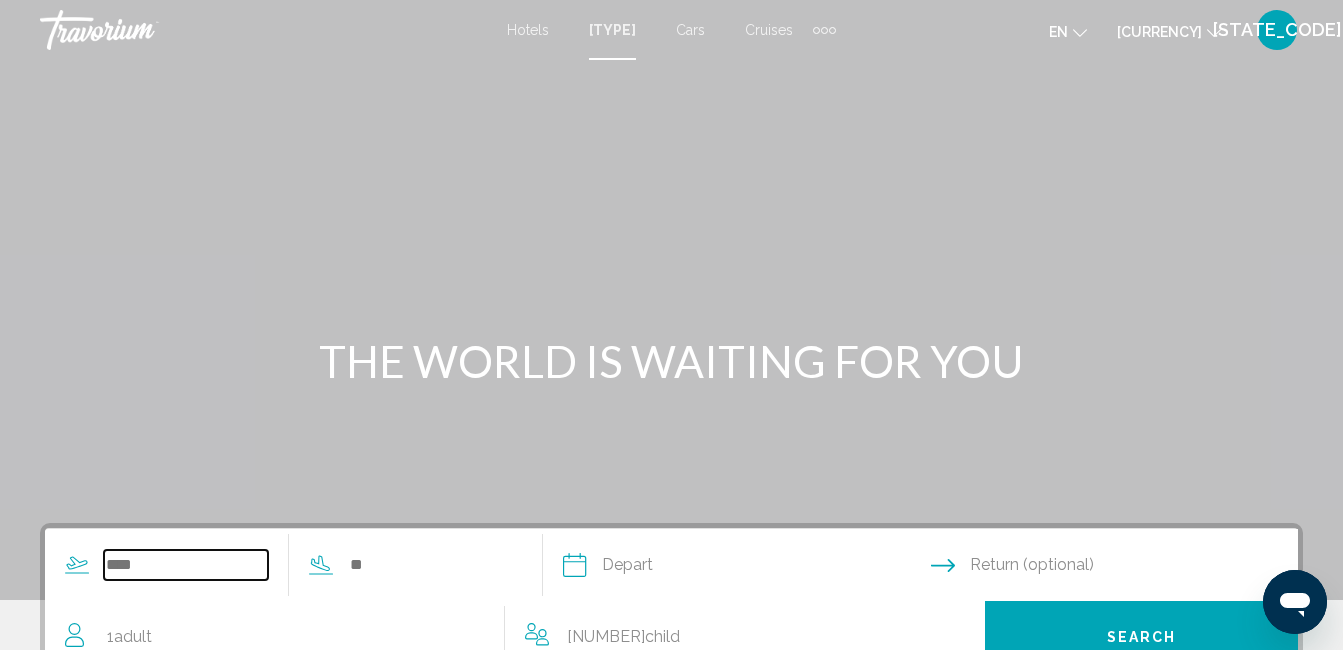 click at bounding box center (186, 565) 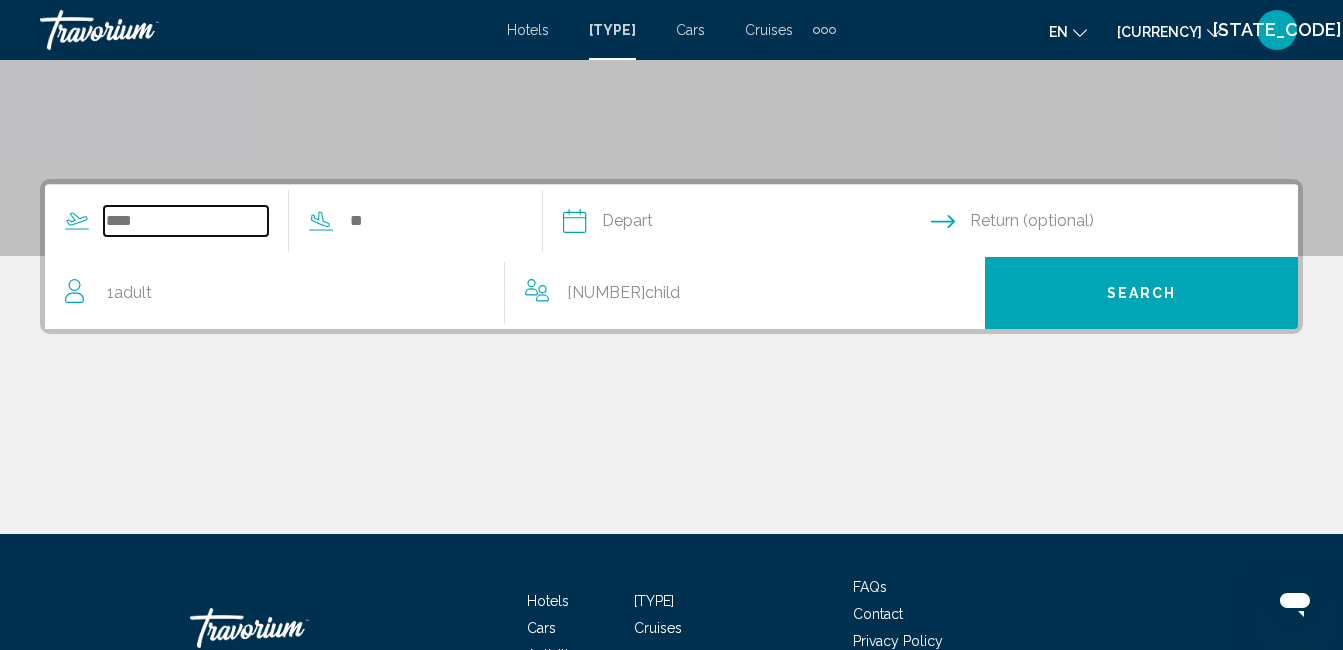 scroll, scrollTop: 458, scrollLeft: 0, axis: vertical 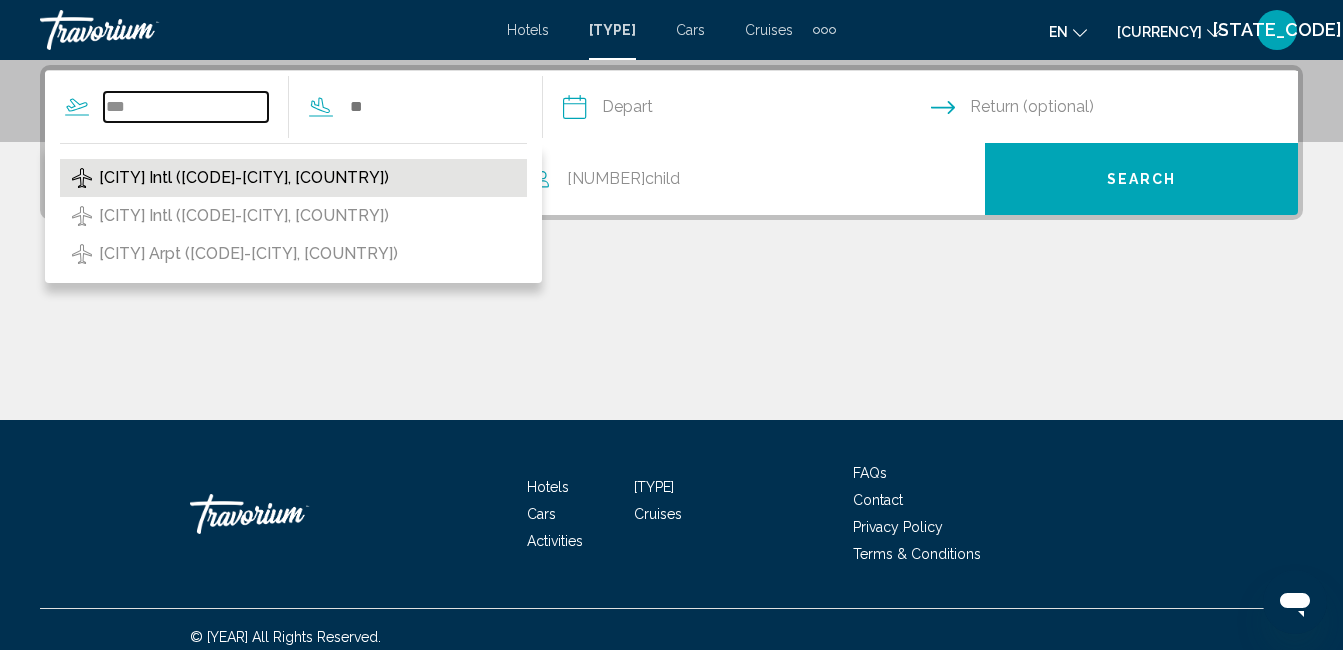 type on "***" 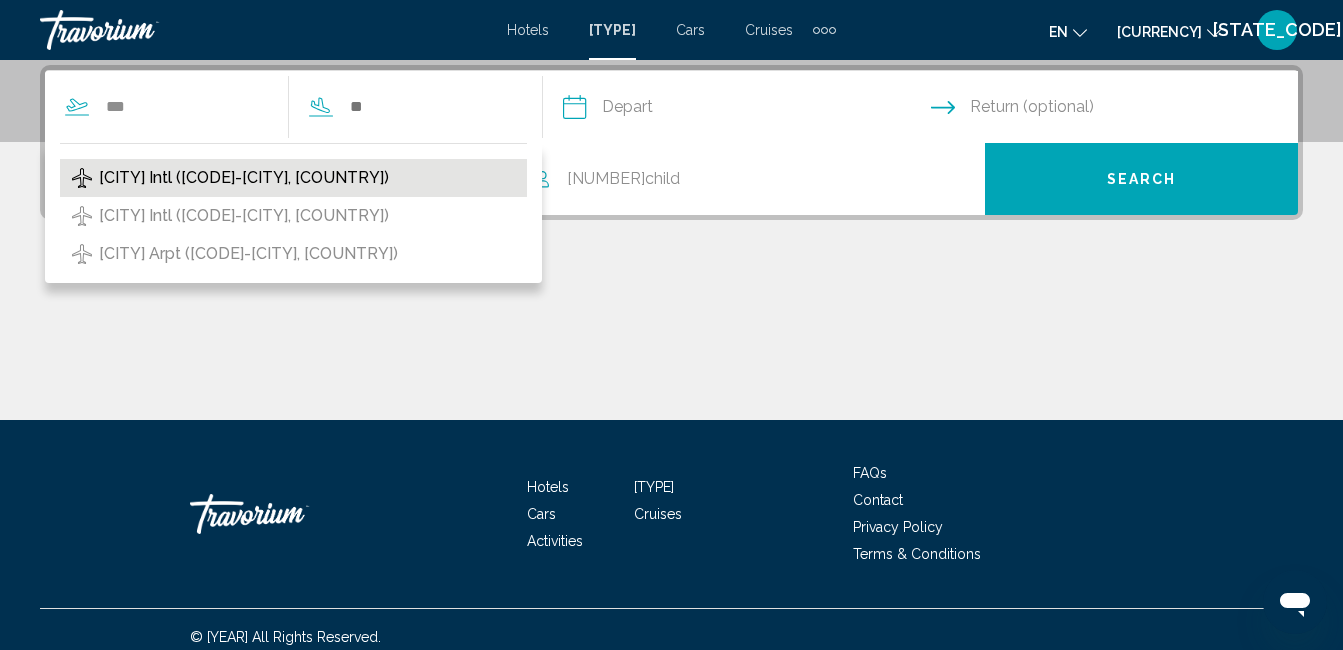 click on "[CITY] Intl ([CODE]-[CITY], [COUNTRY])" at bounding box center (244, 178) 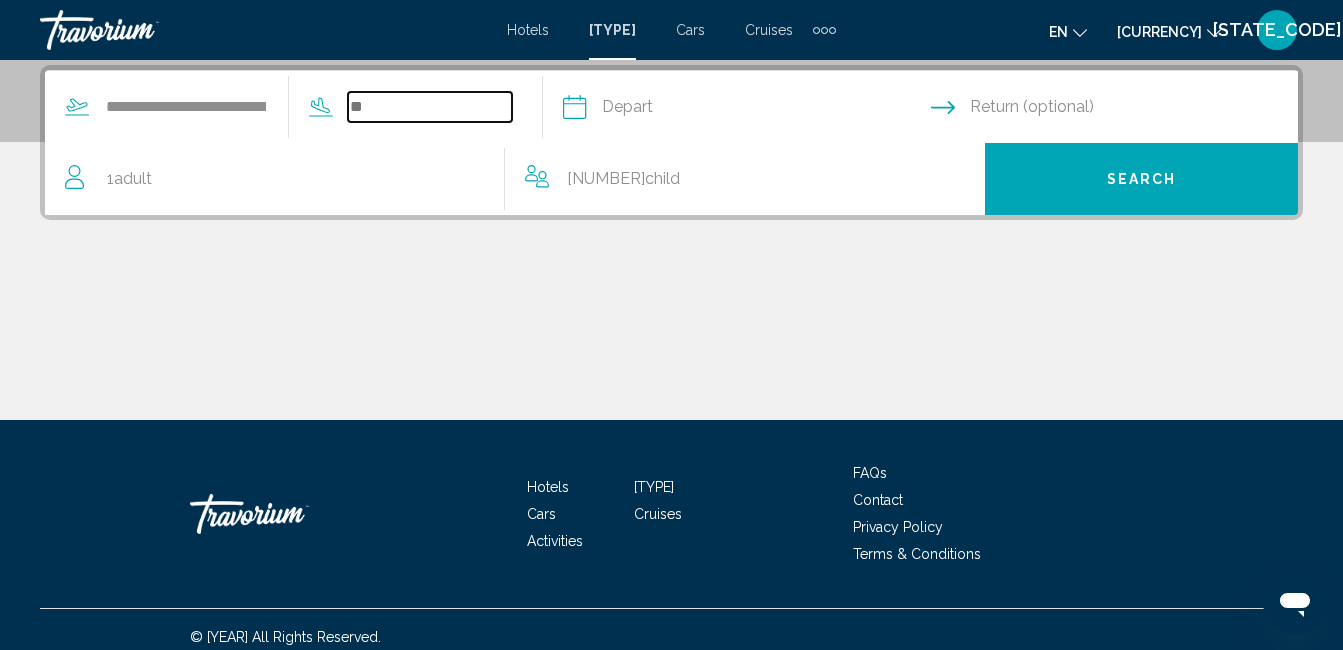 click at bounding box center (430, 107) 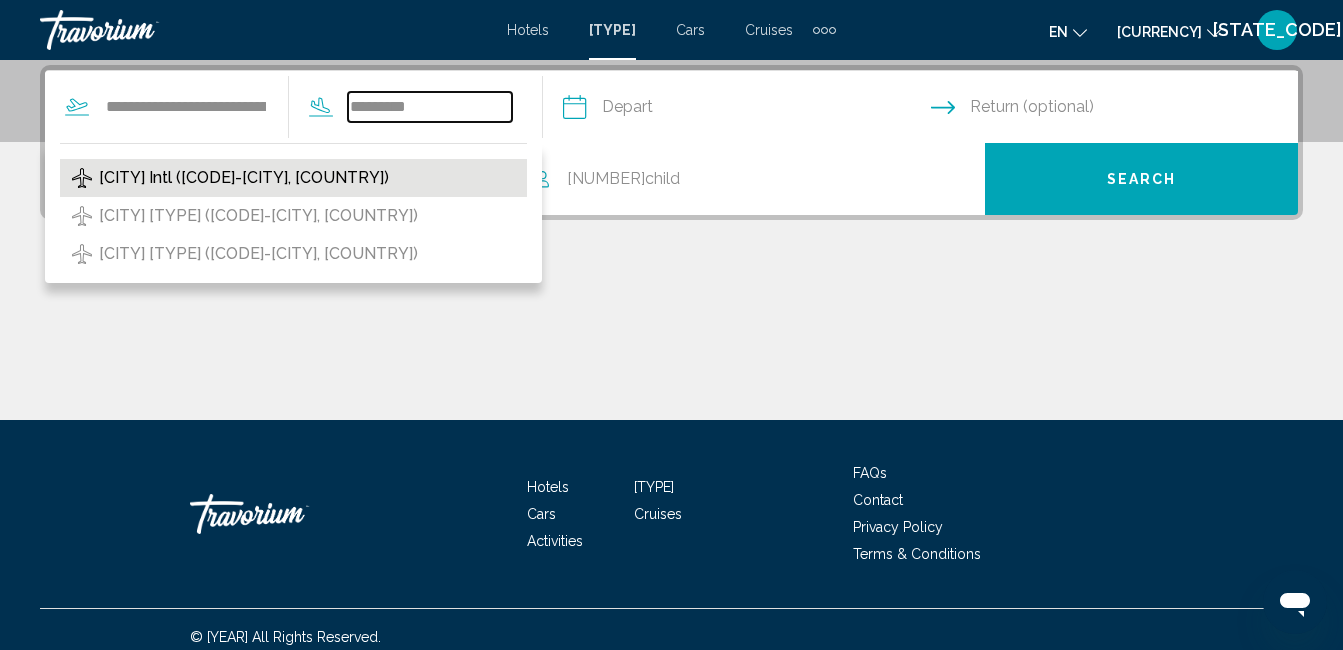 type on "*********" 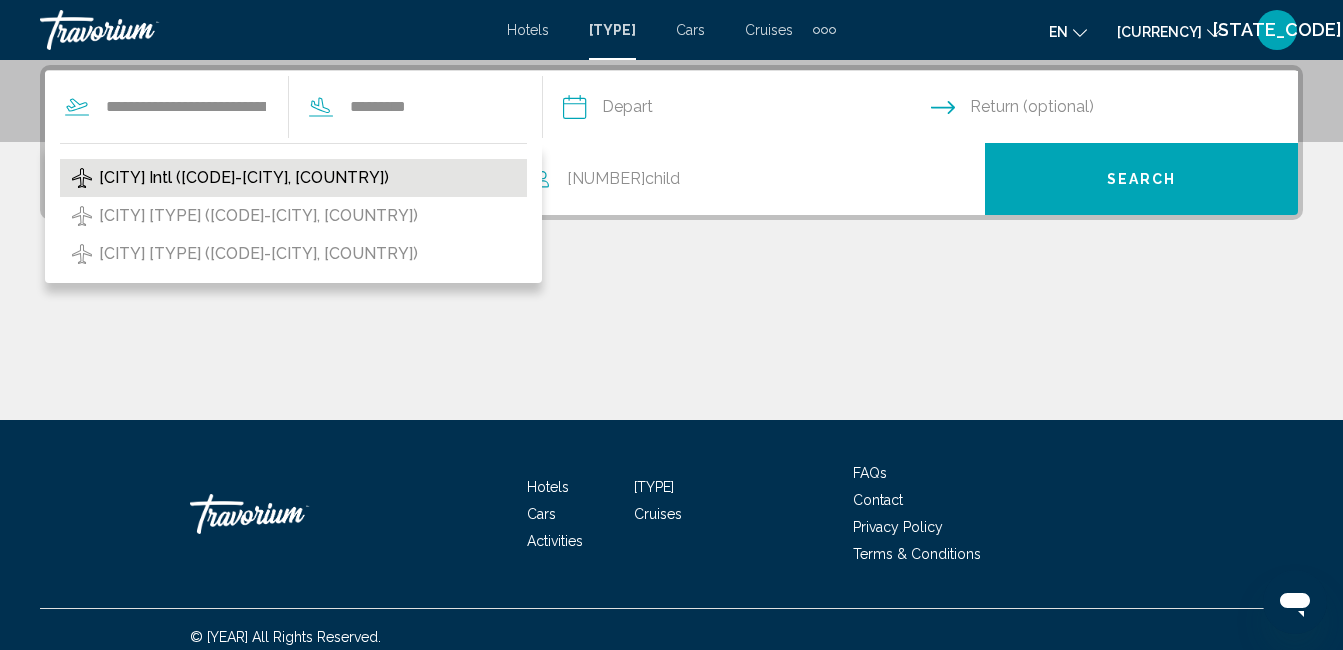 click on "[CITY] Intl ([CODE]-[CITY], [COUNTRY])" at bounding box center (244, 178) 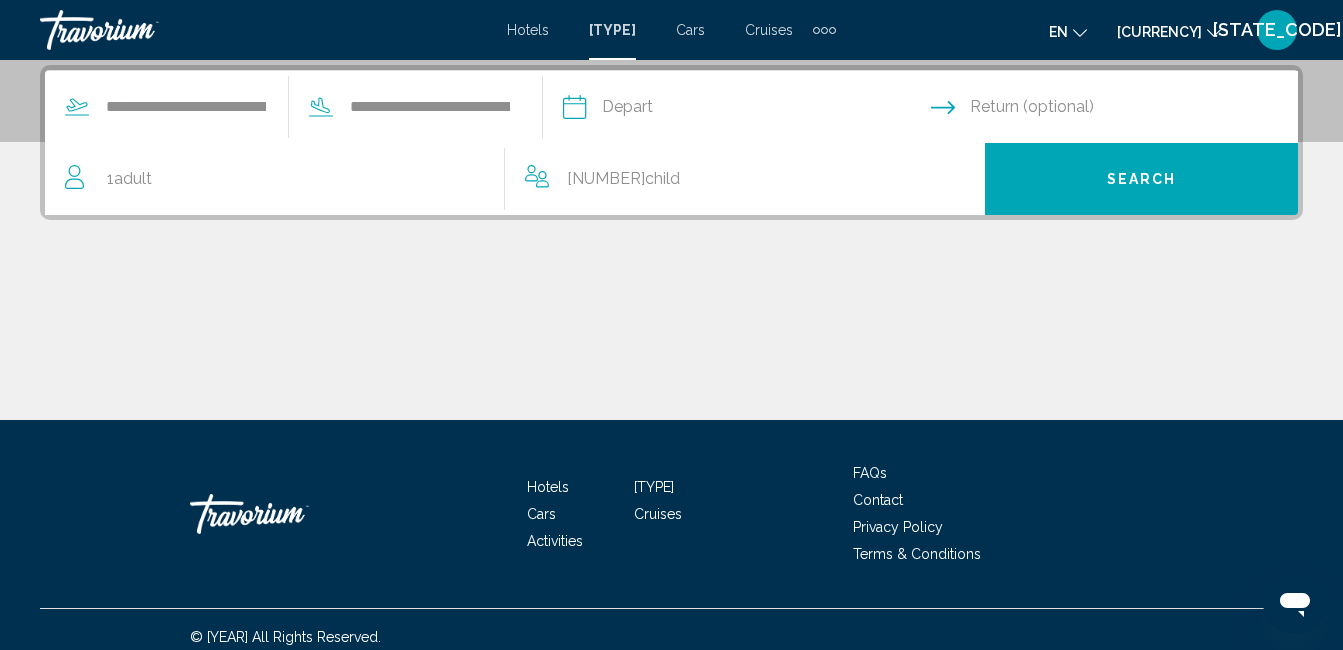 click at bounding box center (746, 110) 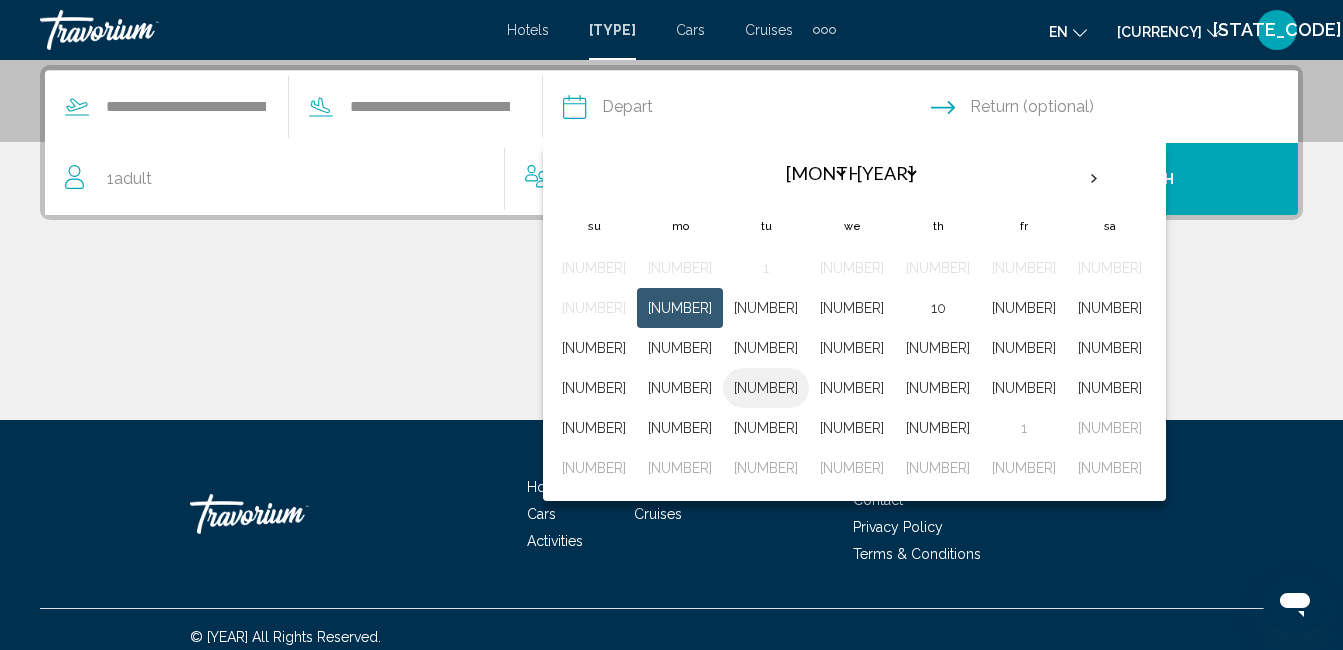 click on "[NUMBER]" at bounding box center (766, 388) 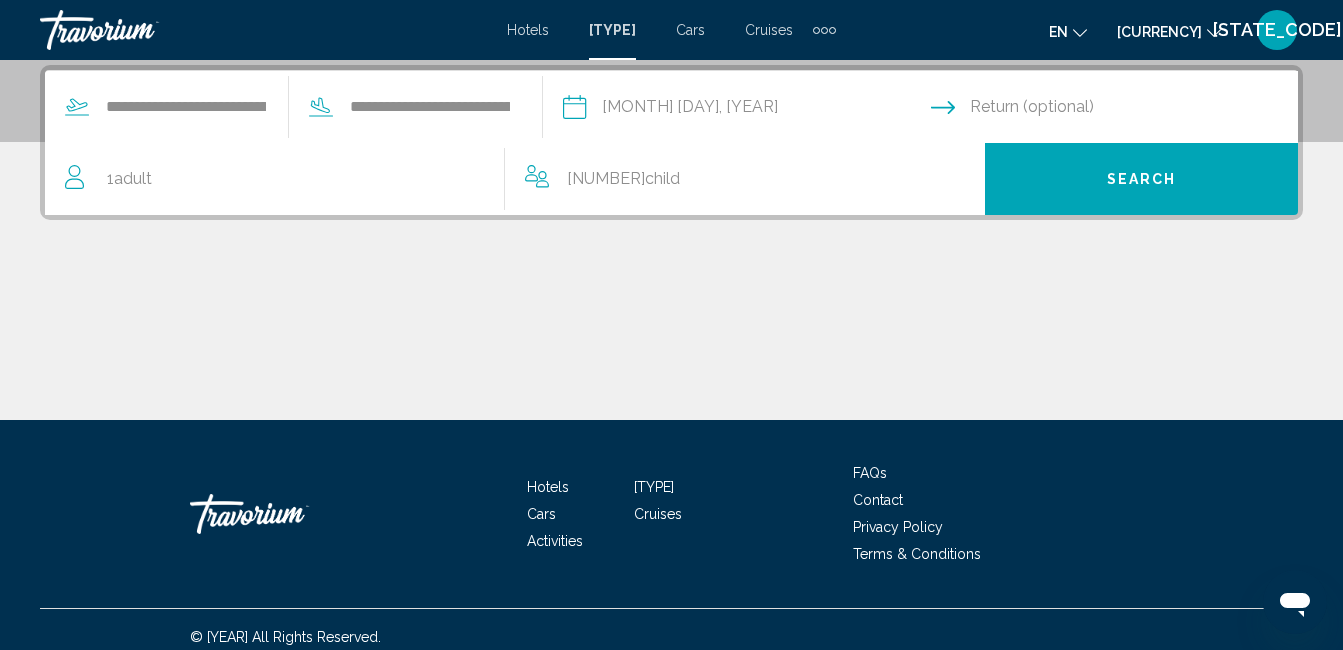 click at bounding box center [1119, 110] 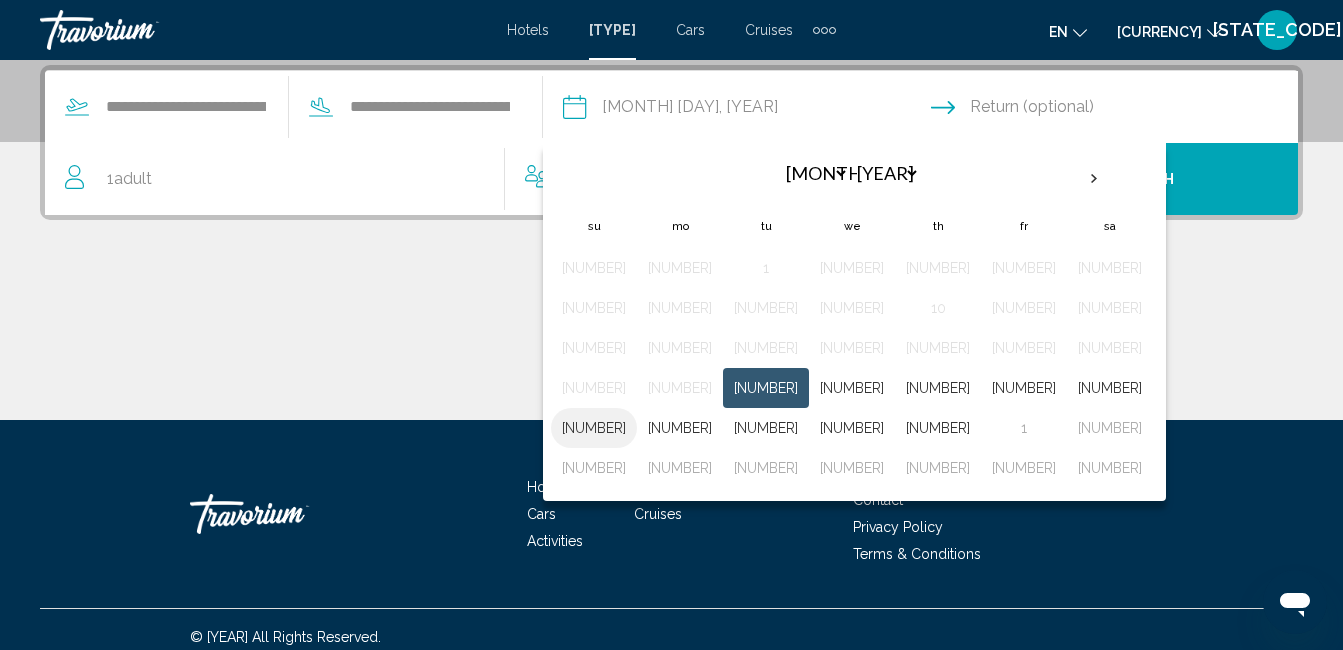 click on "[NUMBER]" at bounding box center [594, 428] 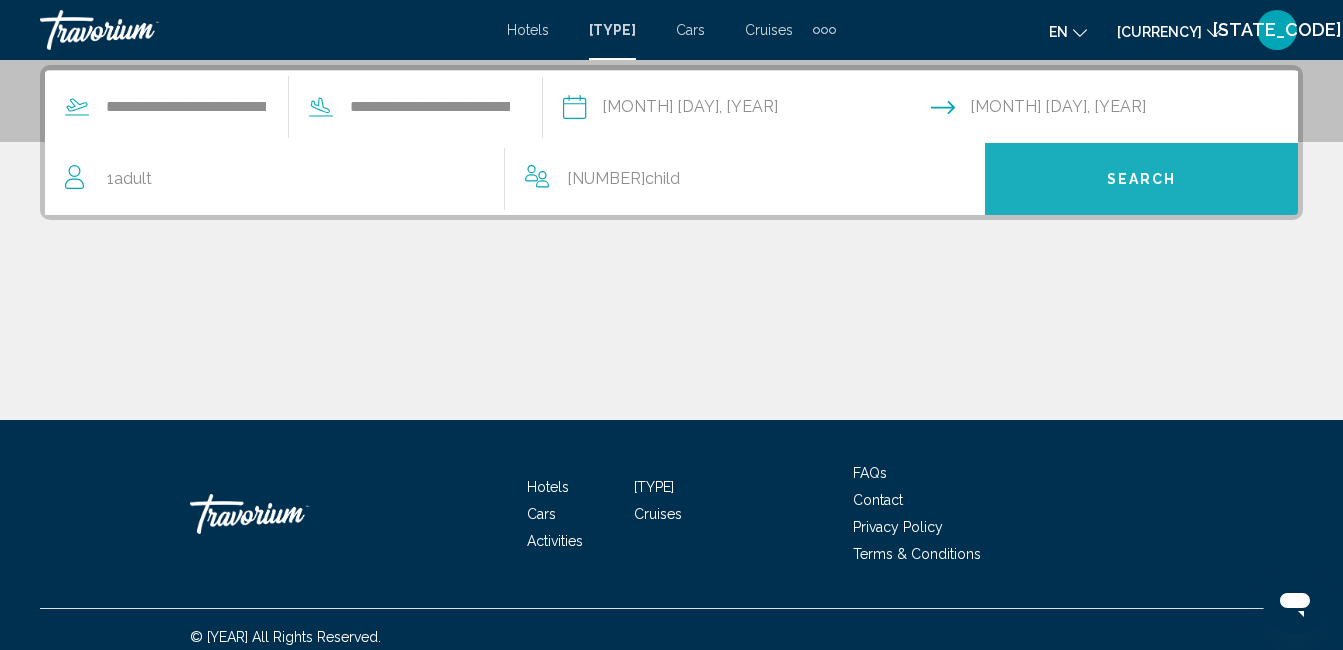 click on "Search" at bounding box center (1141, 179) 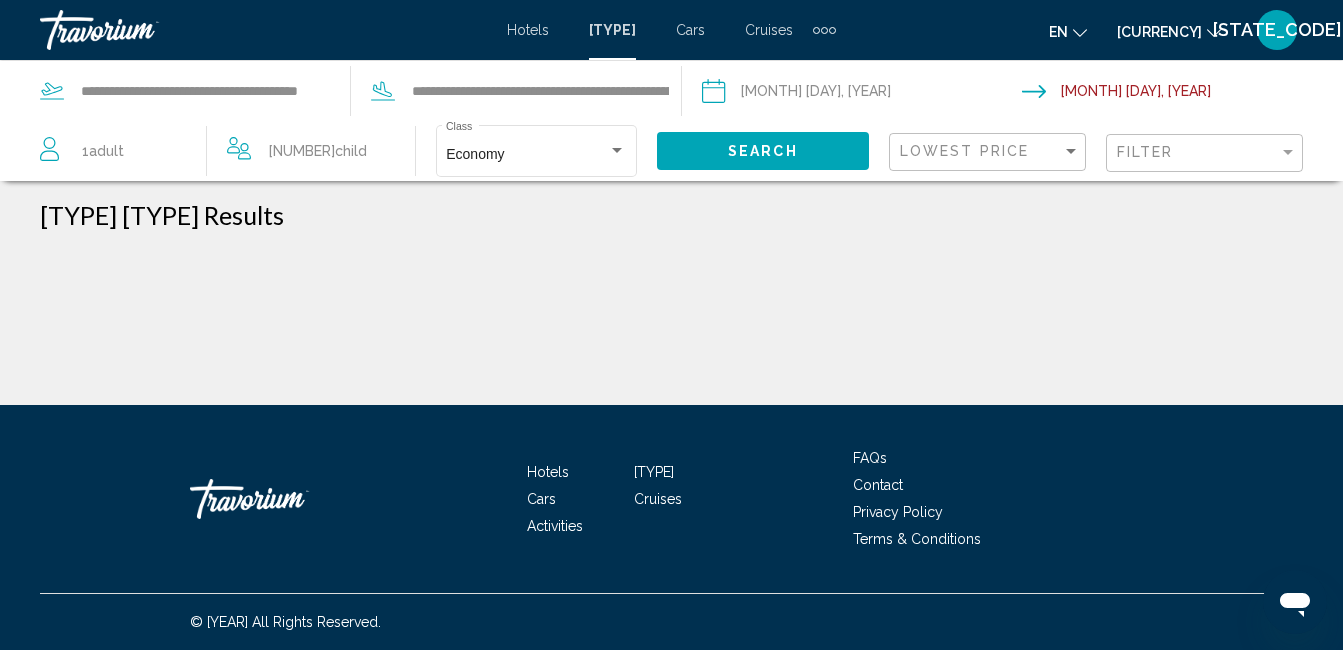 scroll, scrollTop: 0, scrollLeft: 0, axis: both 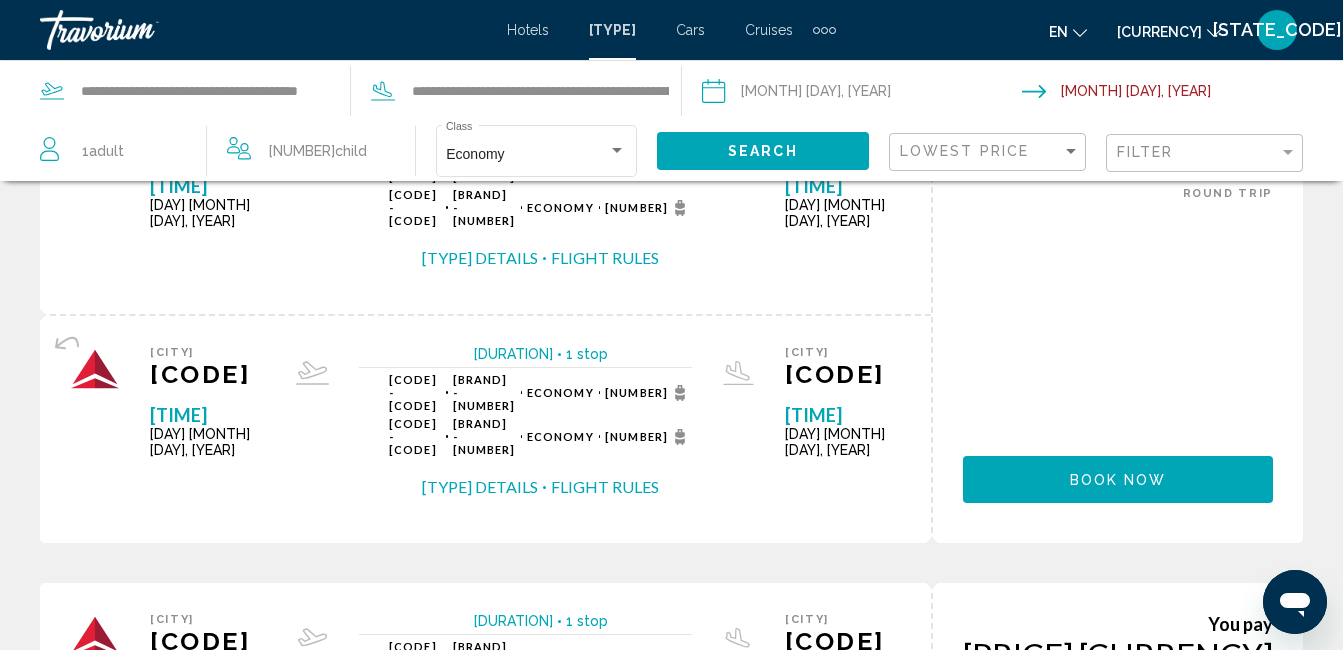 click on "[NUMBER]" at bounding box center (532, 1099) 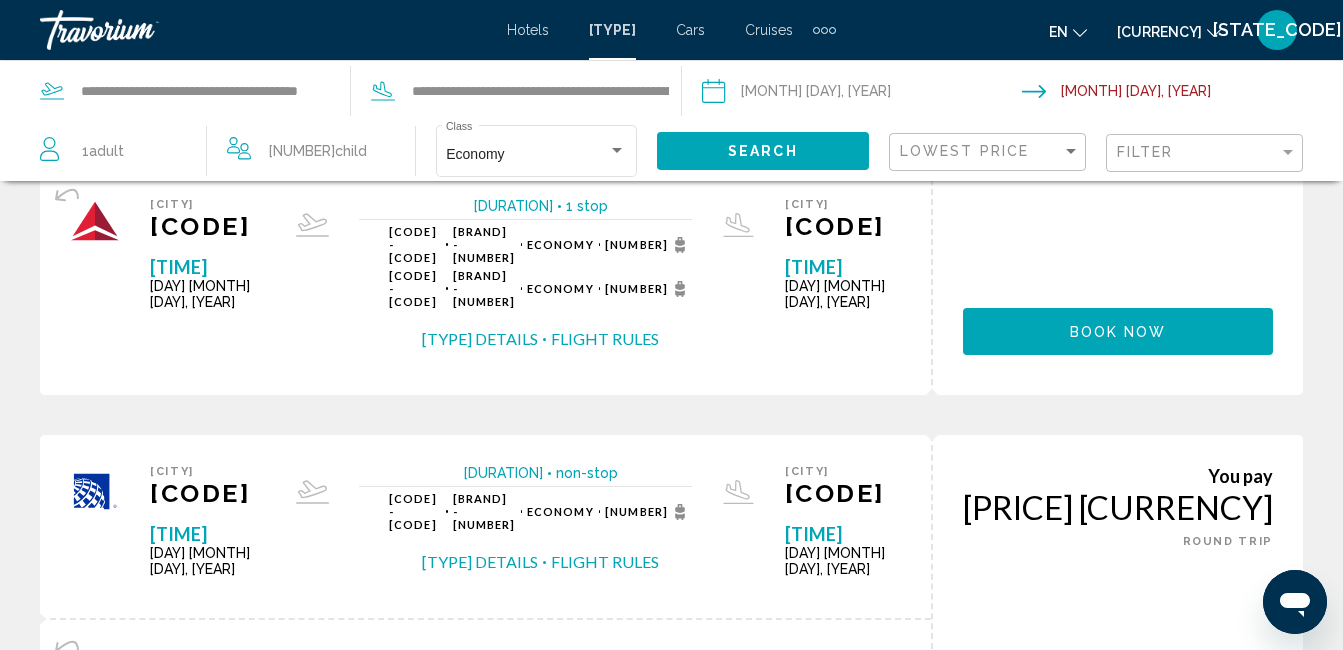 scroll, scrollTop: 0, scrollLeft: 0, axis: both 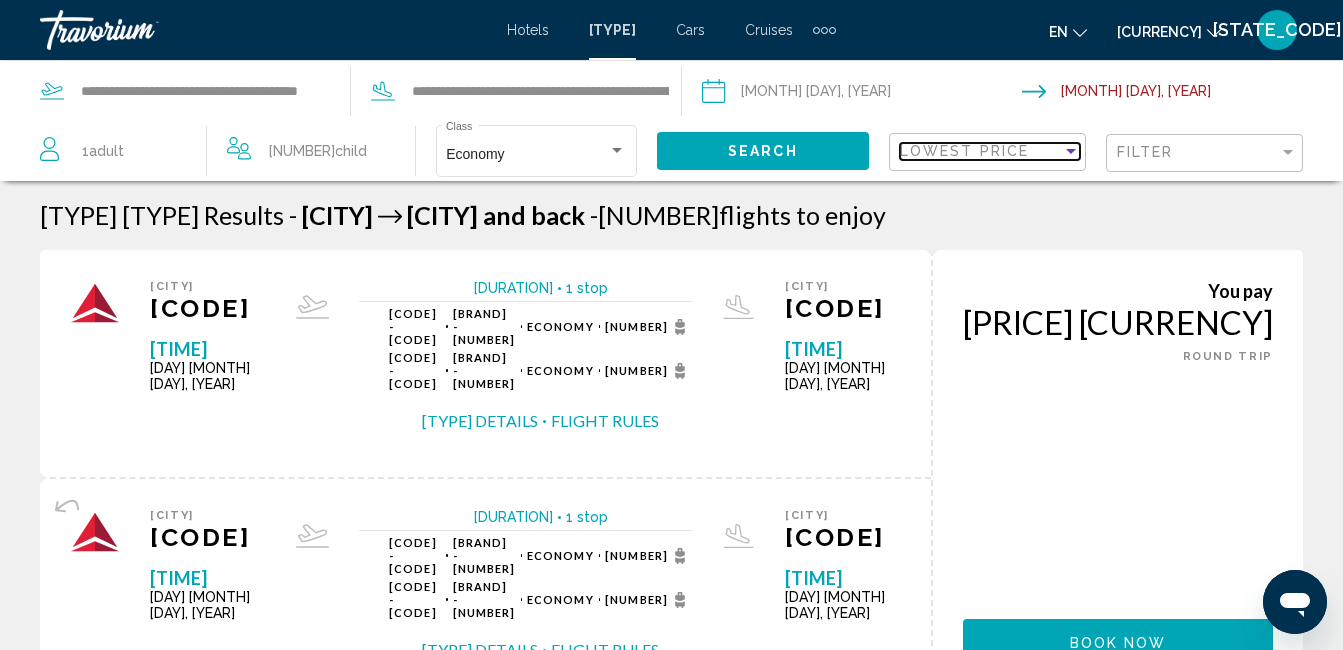 click at bounding box center (1071, 151) 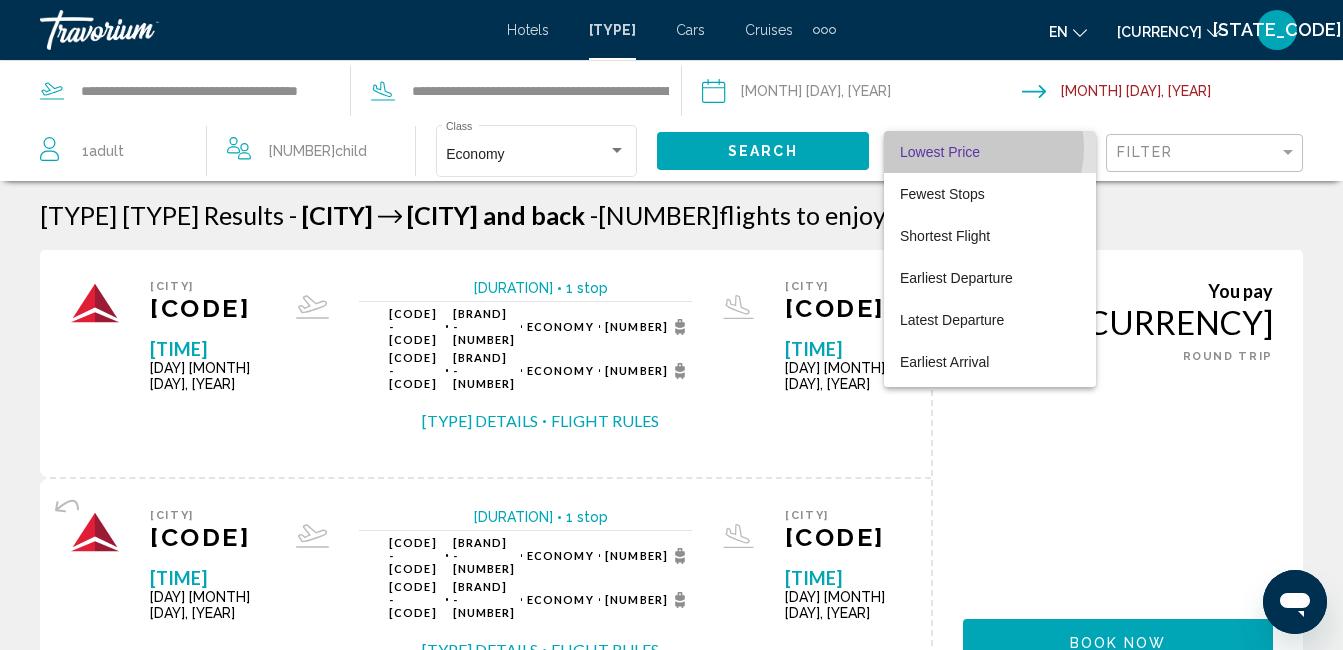 click on "Lowest Price" at bounding box center (940, 152) 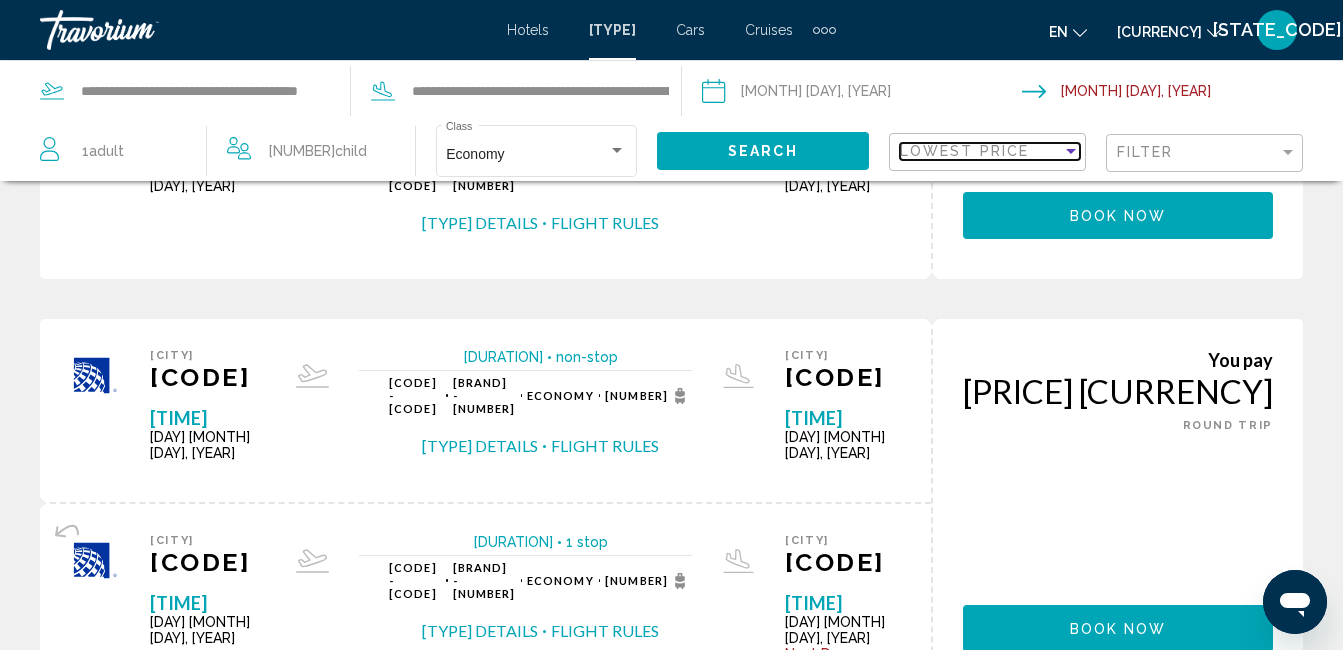 scroll, scrollTop: 440, scrollLeft: 0, axis: vertical 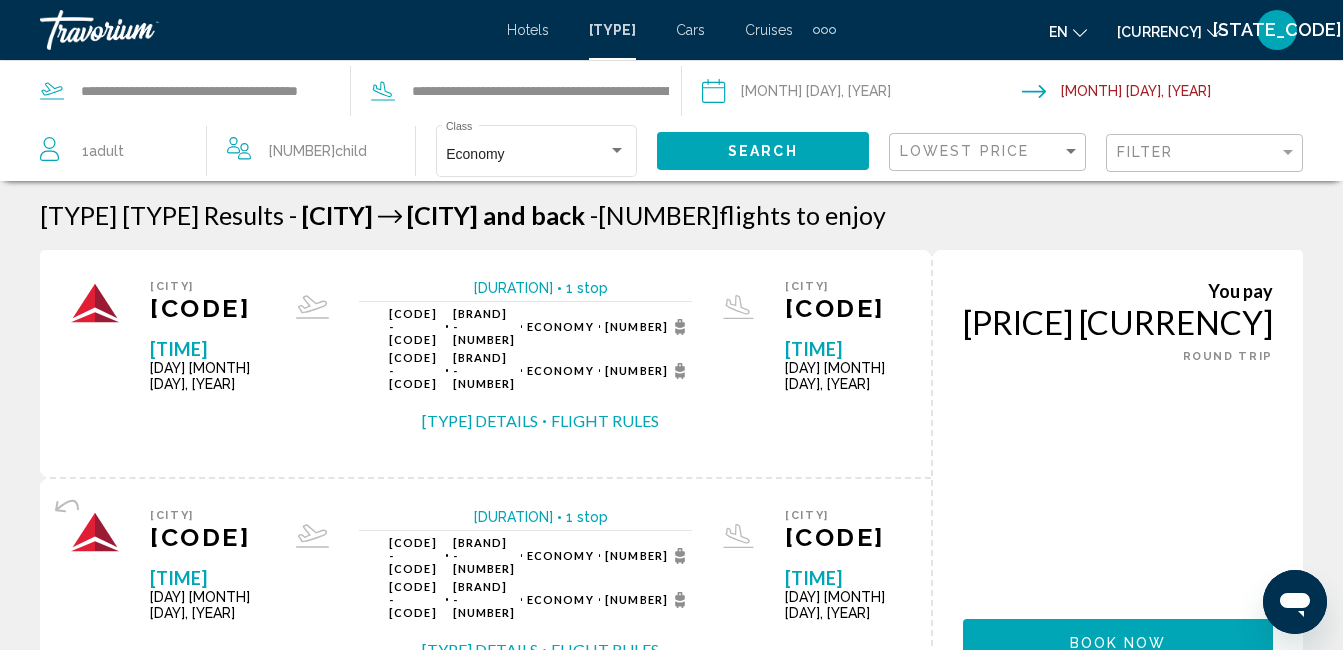 click at bounding box center (1186, 94) 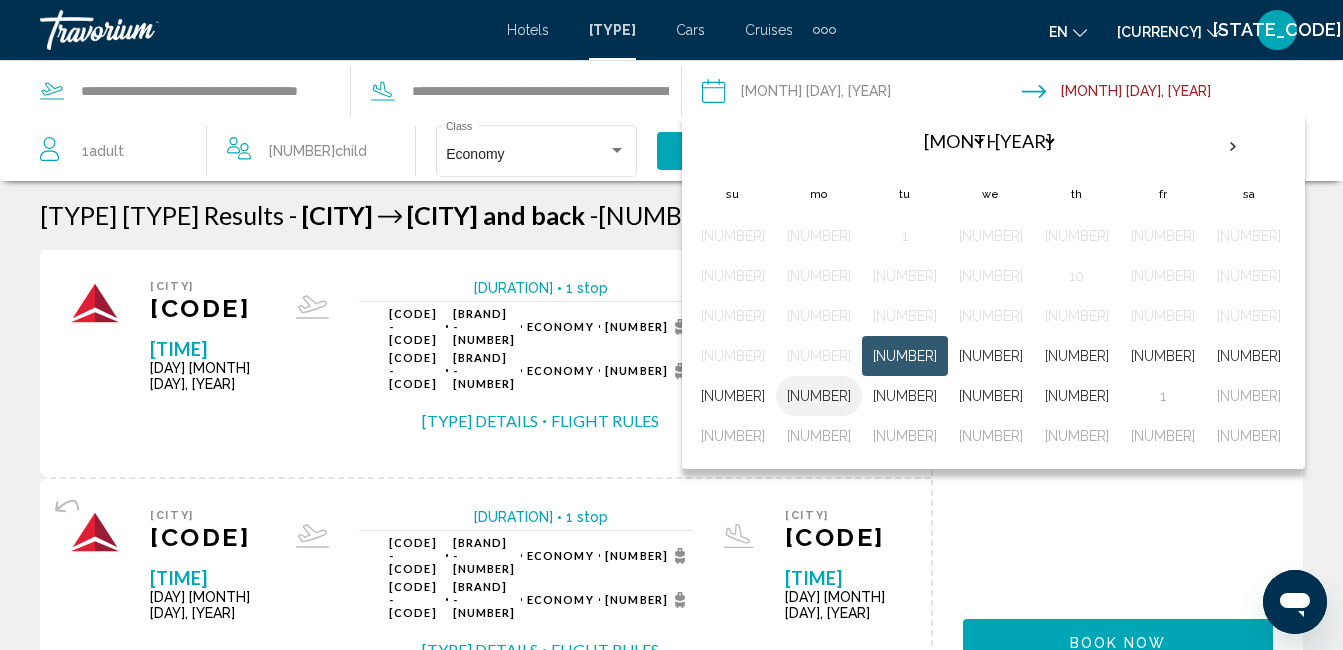 click on "[NUMBER]" at bounding box center (819, 396) 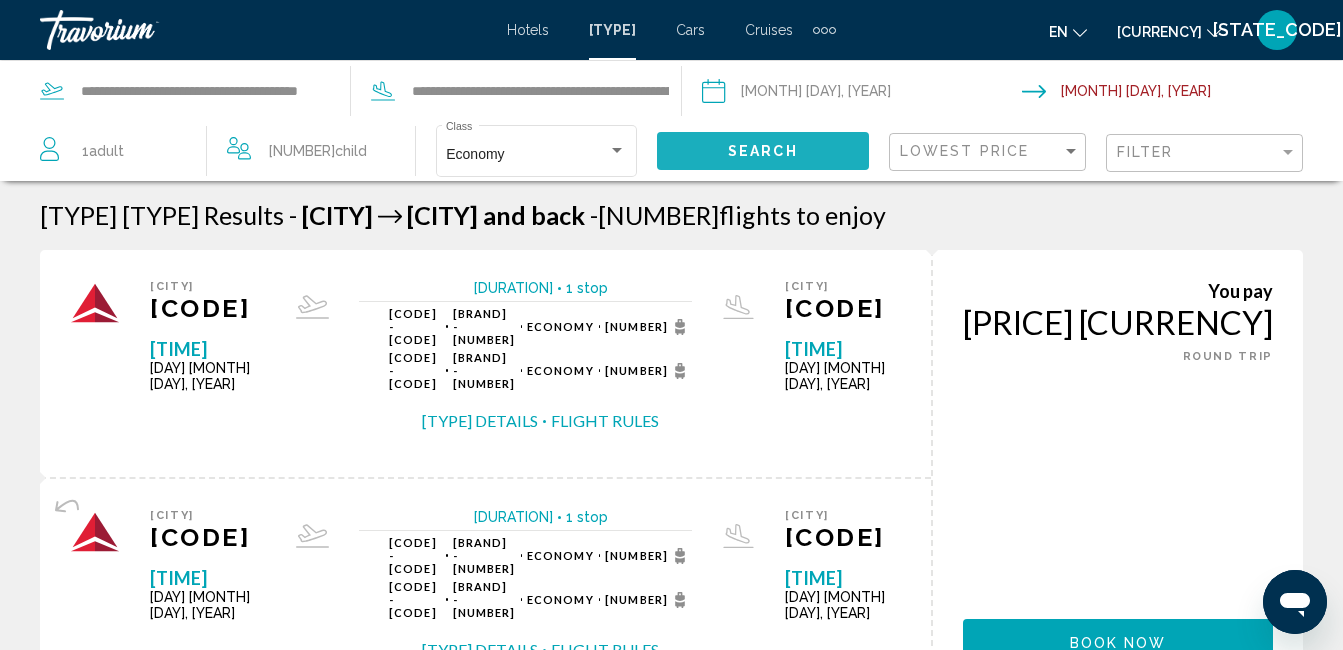 click on "Search" at bounding box center [763, 152] 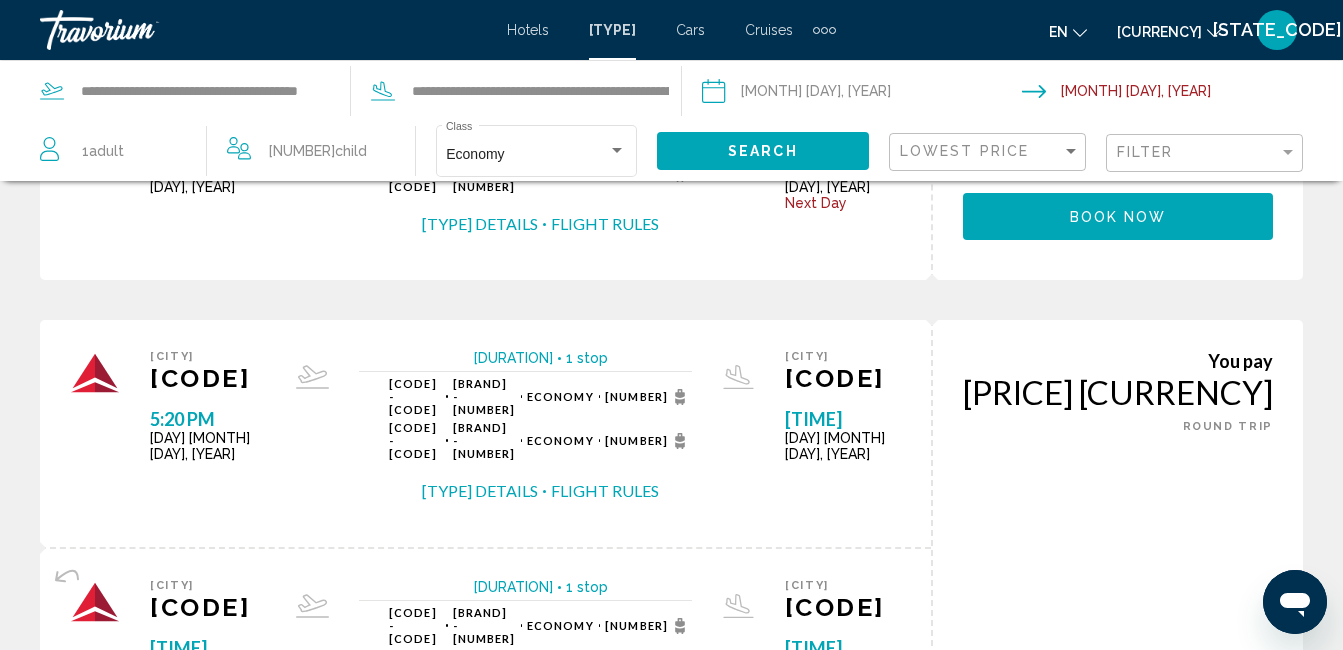scroll, scrollTop: 467, scrollLeft: 0, axis: vertical 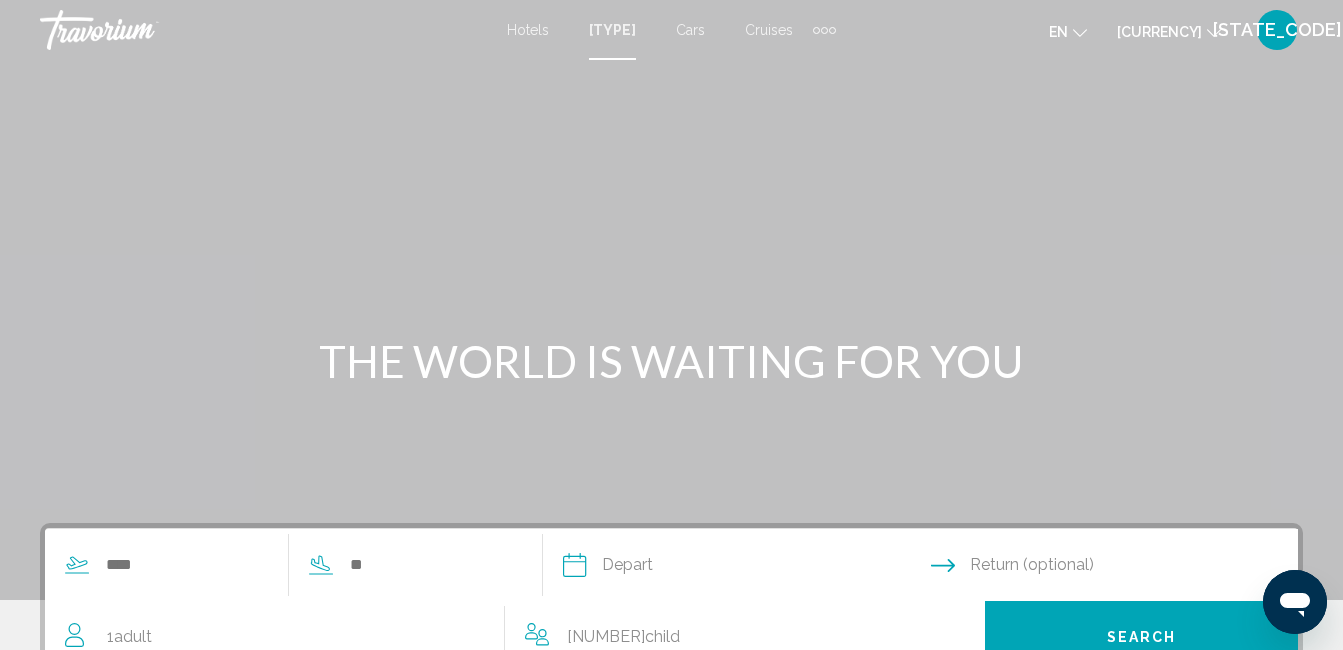 click on "[TYPE]" at bounding box center (612, 30) 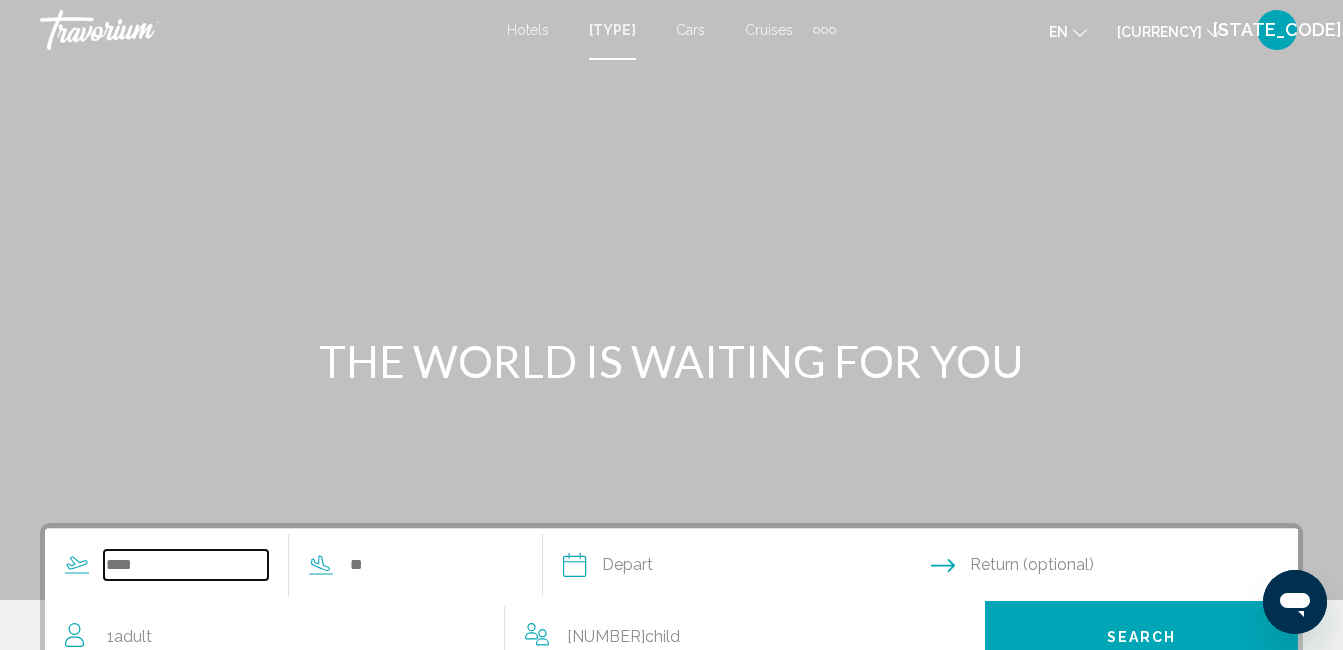 click at bounding box center (186, 565) 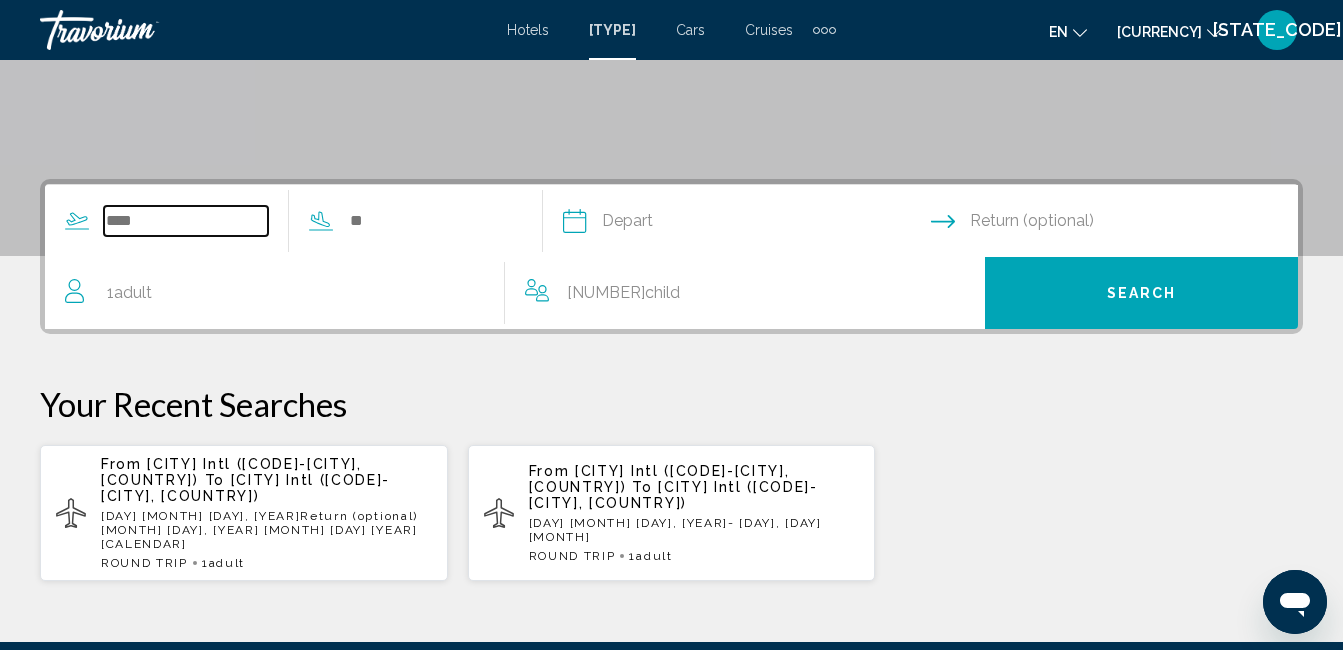 scroll, scrollTop: 458, scrollLeft: 0, axis: vertical 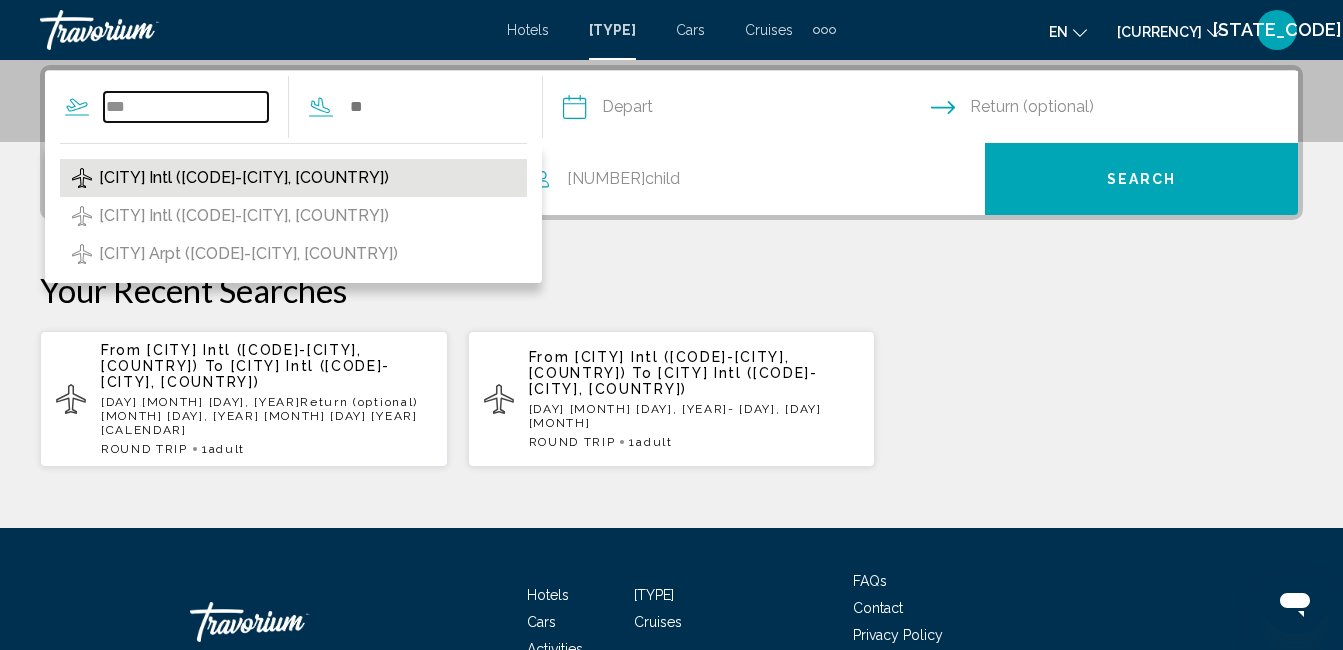 type on "***" 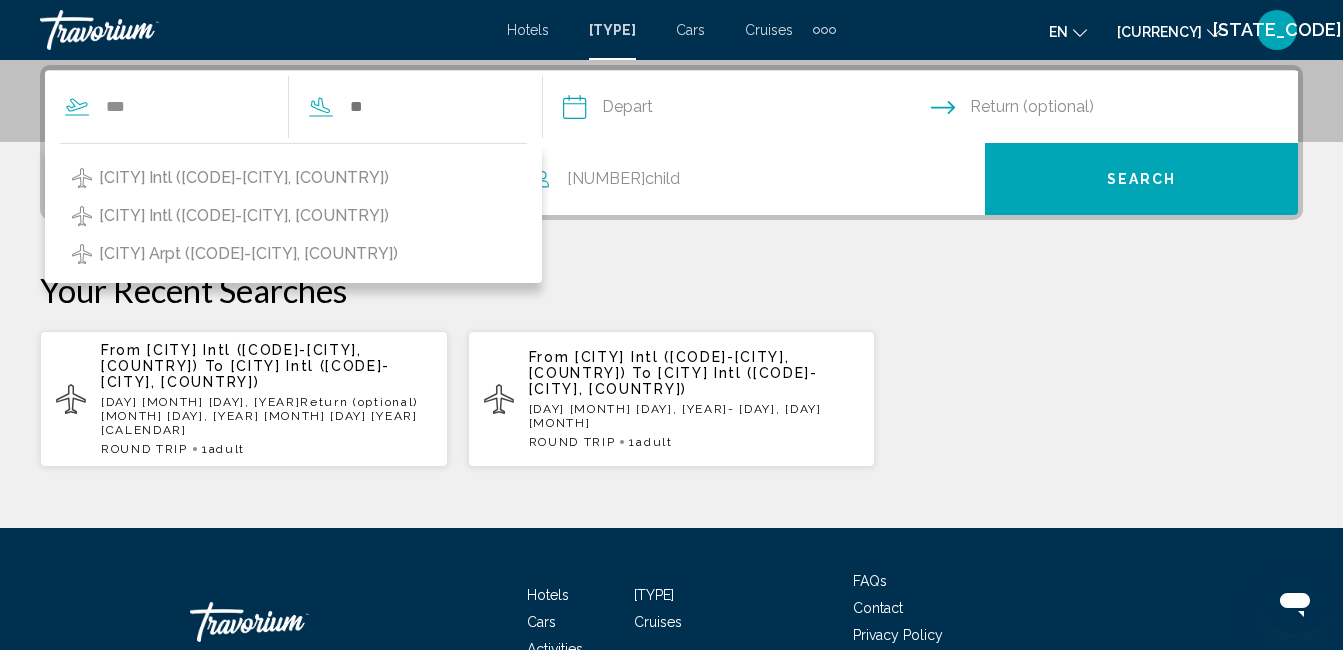 click on "[CITY] Intl ([CODE]-[CITY], [COUNTRY])" at bounding box center (244, 178) 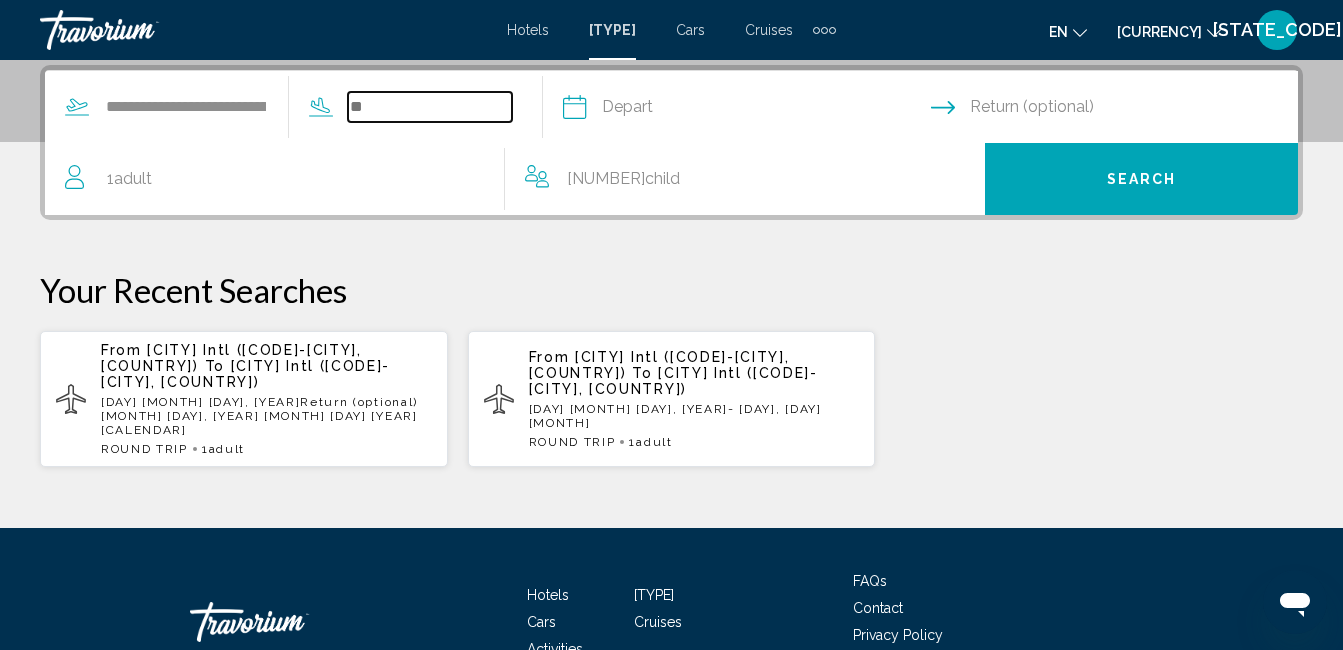 click at bounding box center (430, 107) 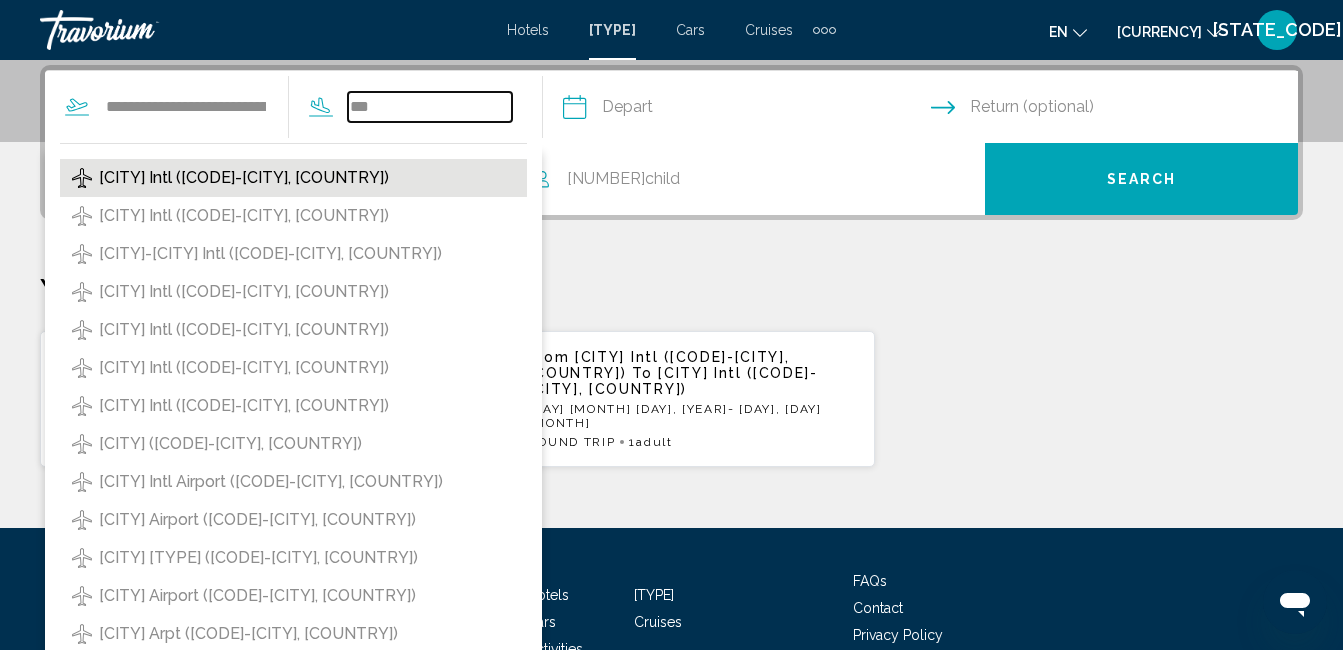 type on "***" 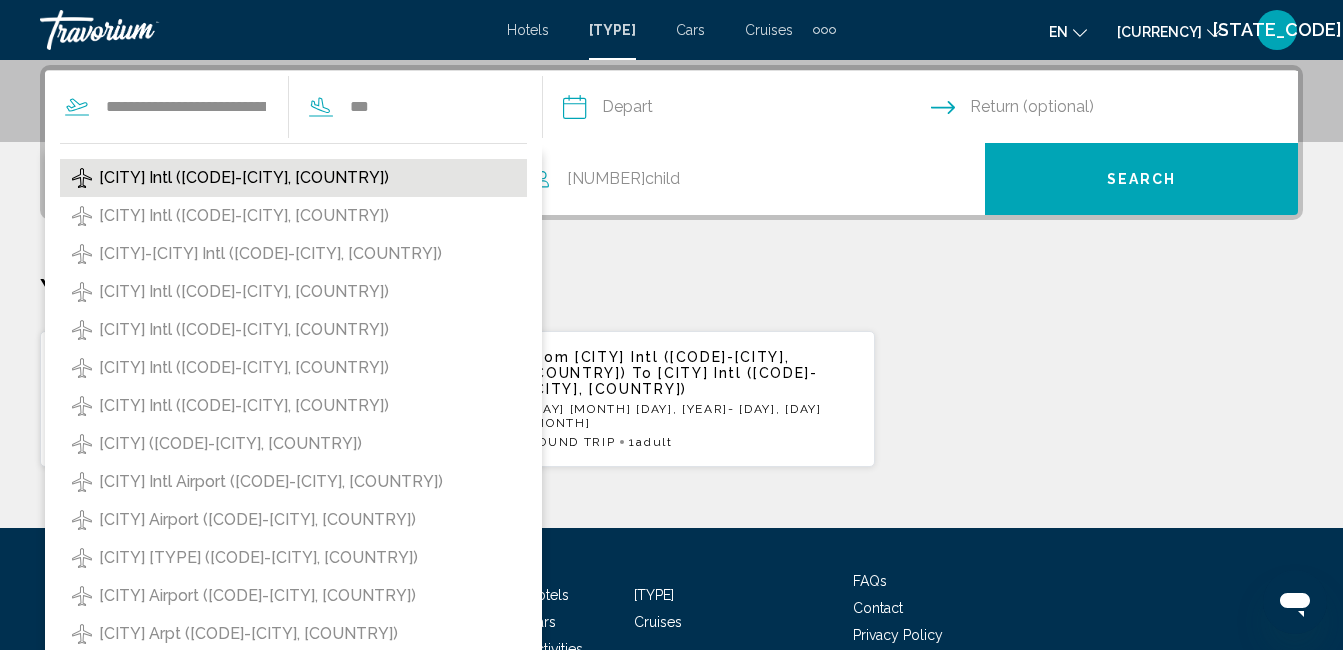 click on "[CITY] Intl ([CODE]-[CITY], [COUNTRY])" at bounding box center (244, 178) 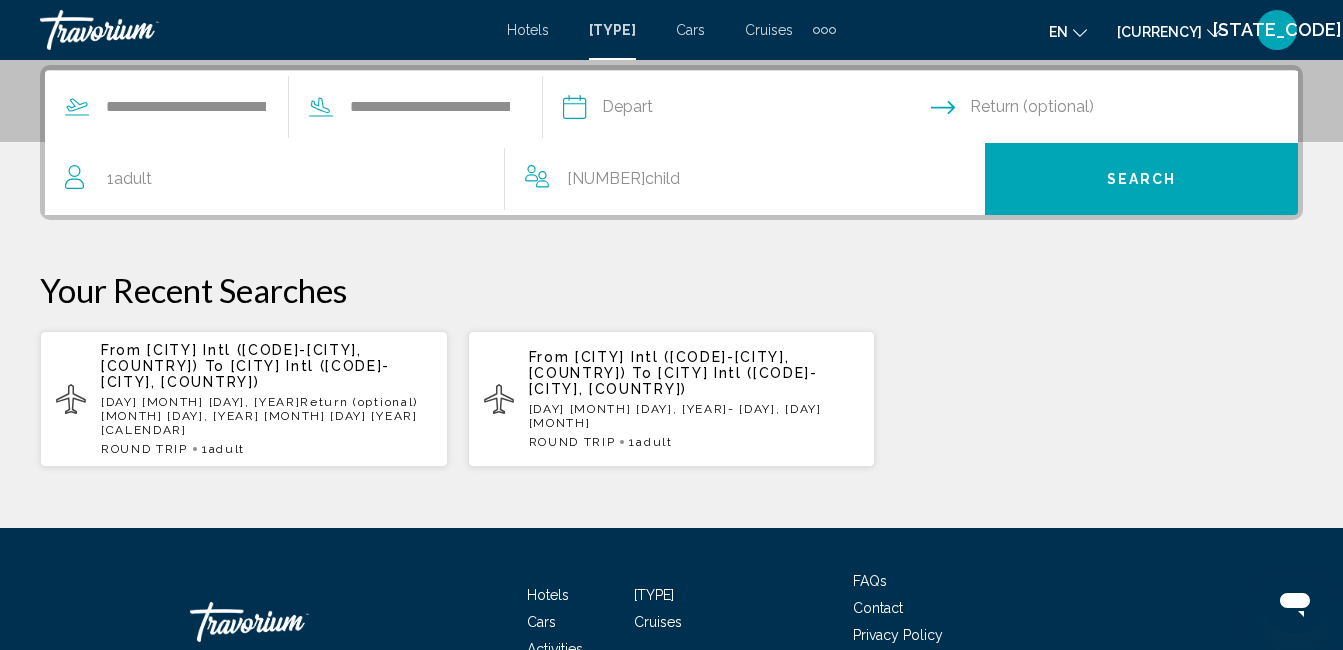 click at bounding box center (746, 110) 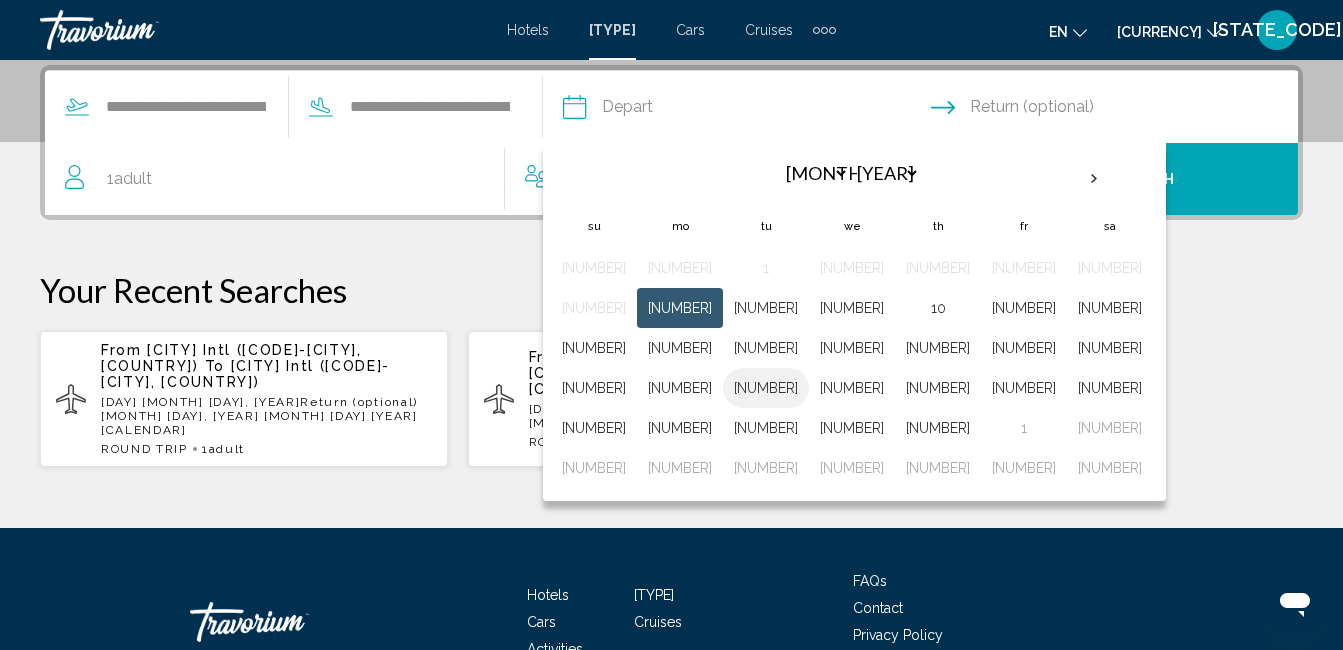 click on "[NUMBER]" at bounding box center [766, 388] 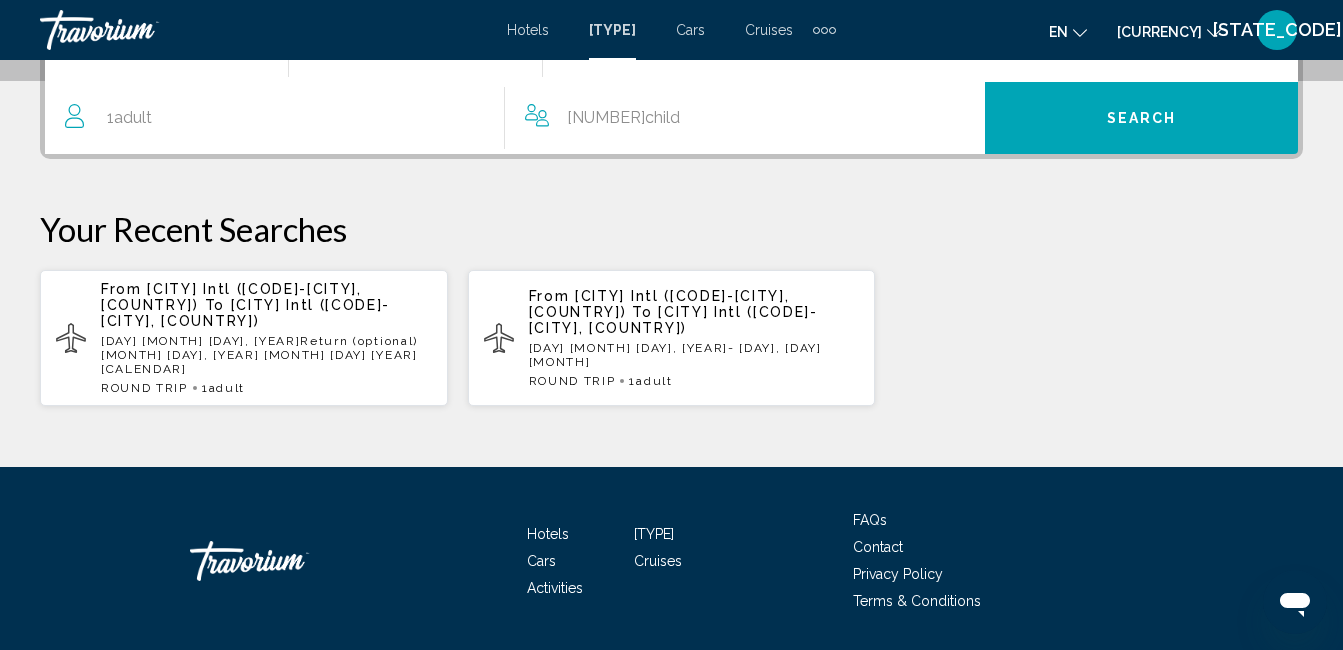 scroll, scrollTop: 553, scrollLeft: 0, axis: vertical 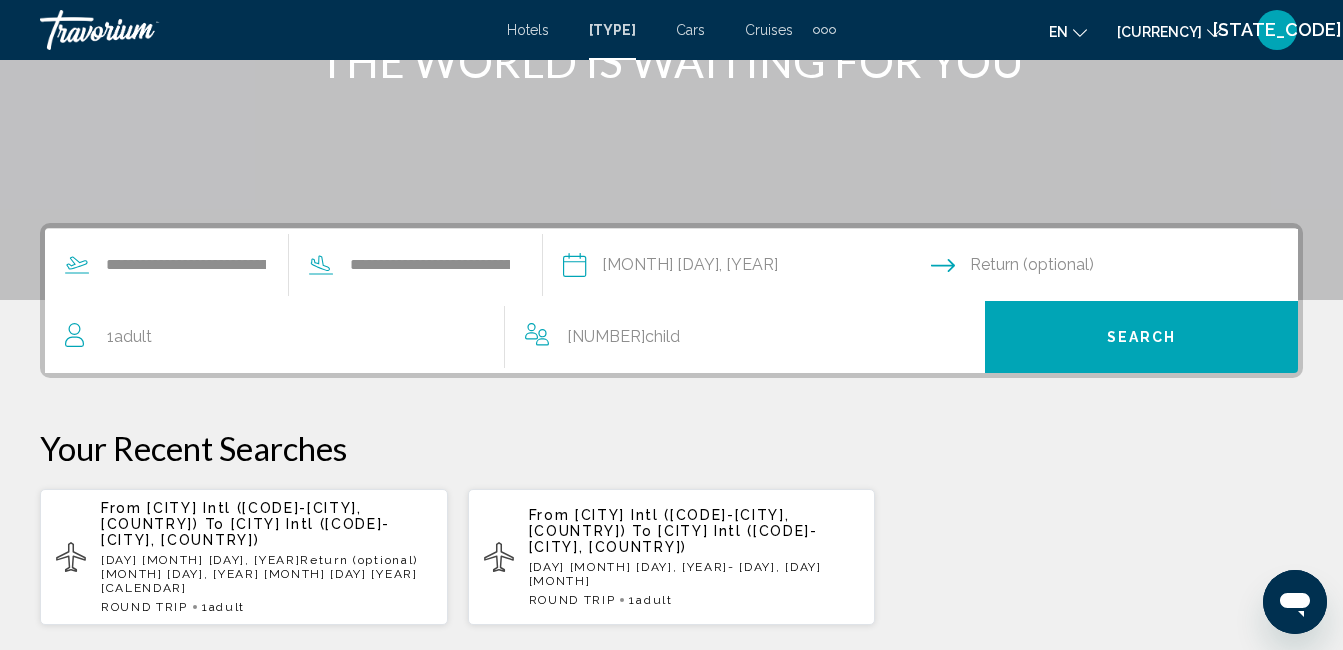 click at bounding box center (1119, 268) 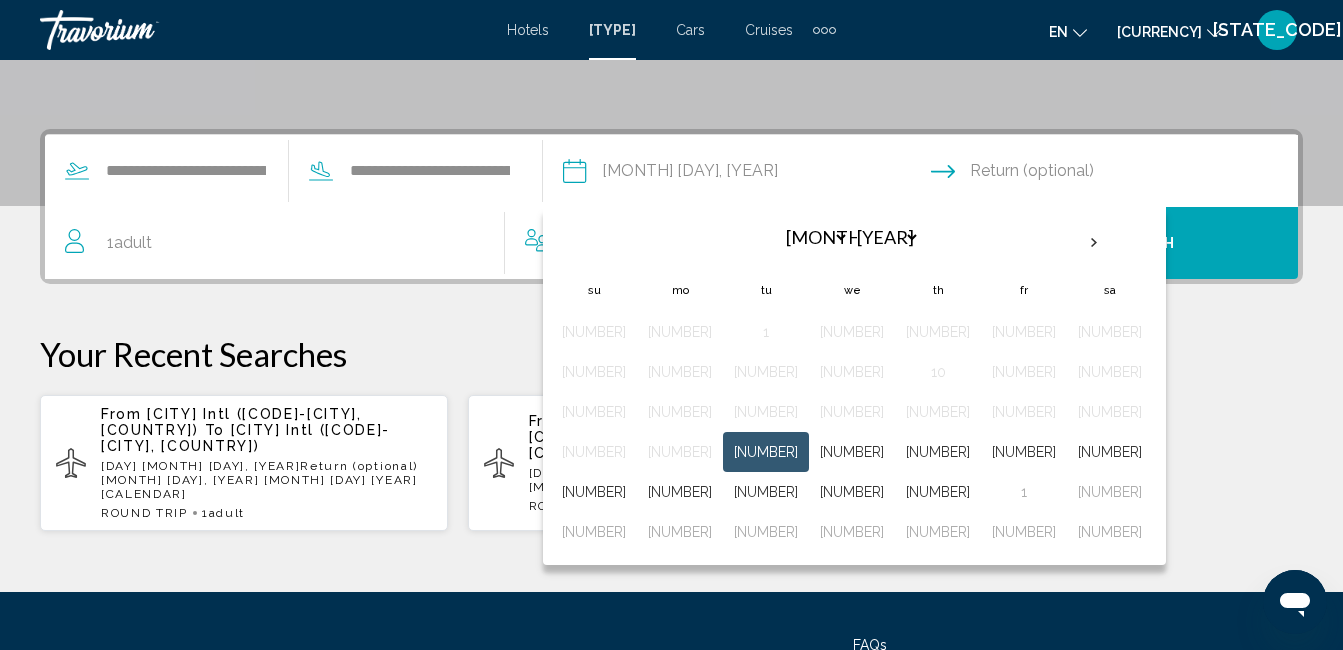 scroll, scrollTop: 458, scrollLeft: 0, axis: vertical 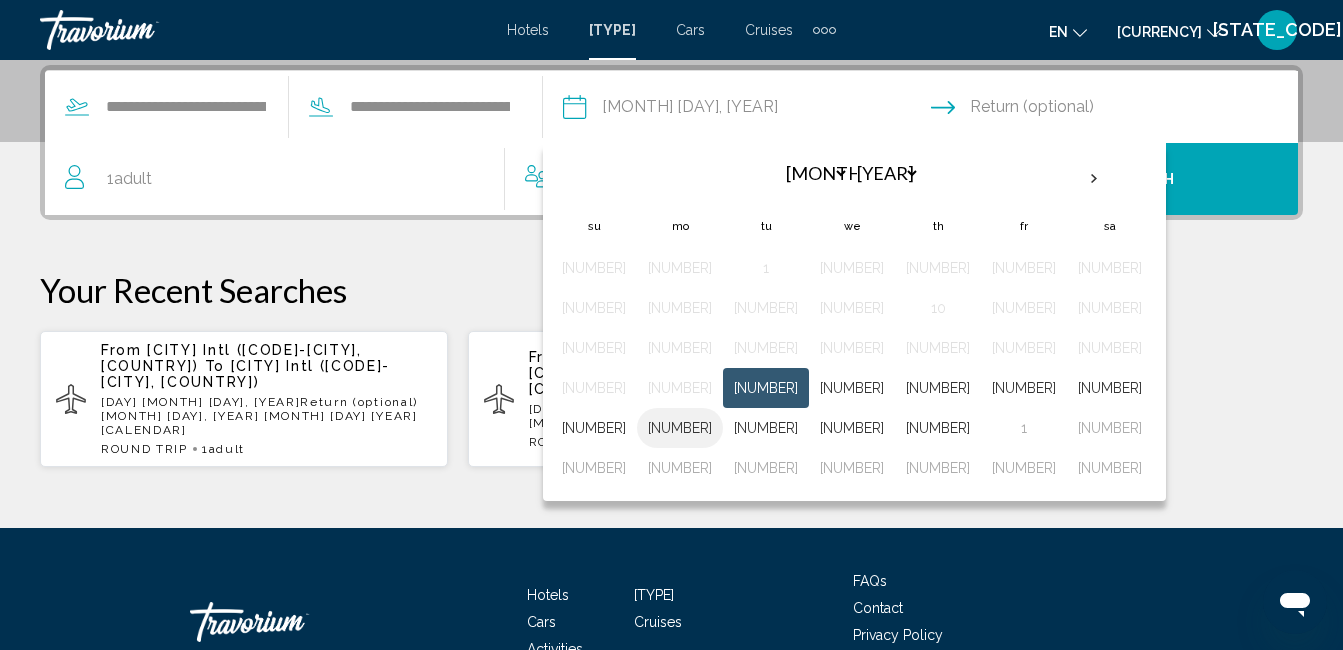 click on "[NUMBER]" at bounding box center [680, 428] 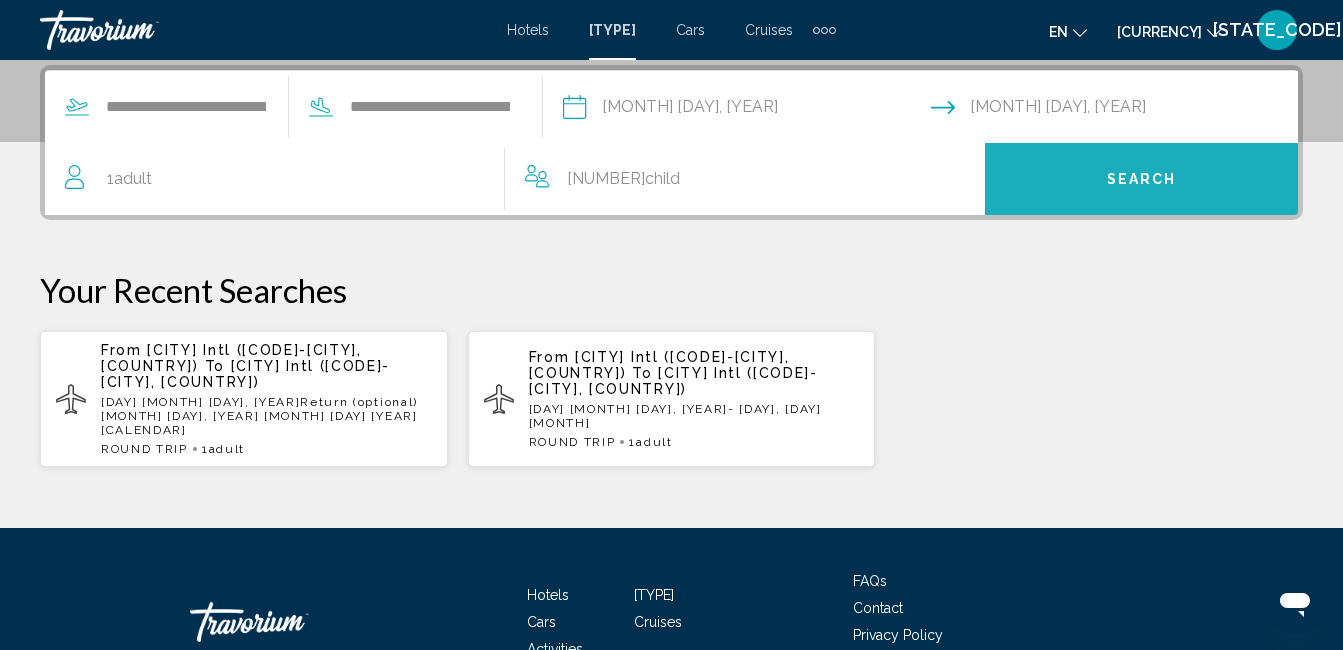 click on "Search" at bounding box center [1142, 180] 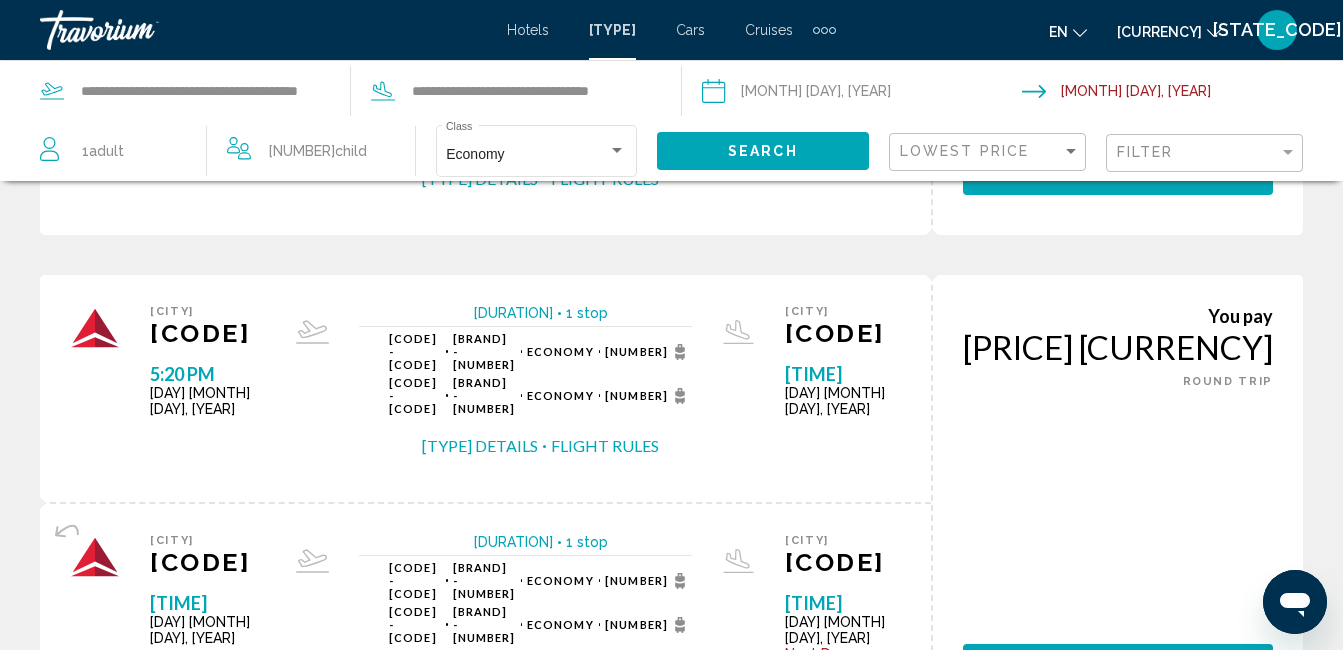 scroll, scrollTop: 0, scrollLeft: 0, axis: both 